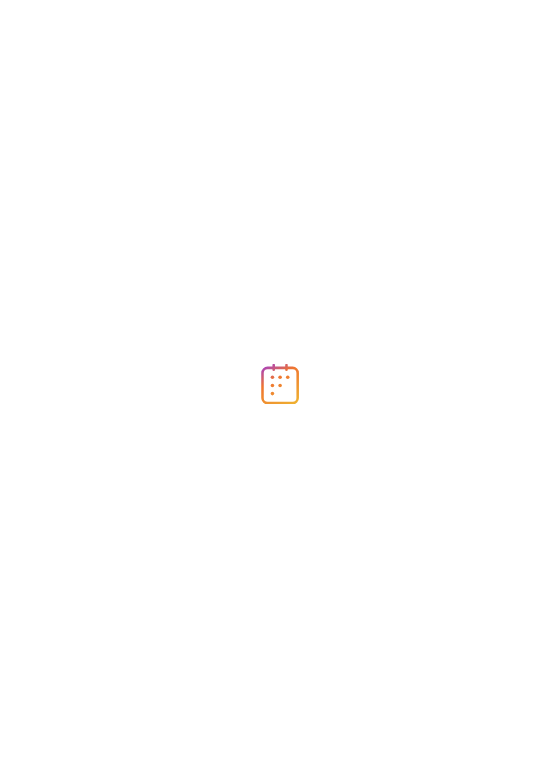 scroll, scrollTop: 0, scrollLeft: 0, axis: both 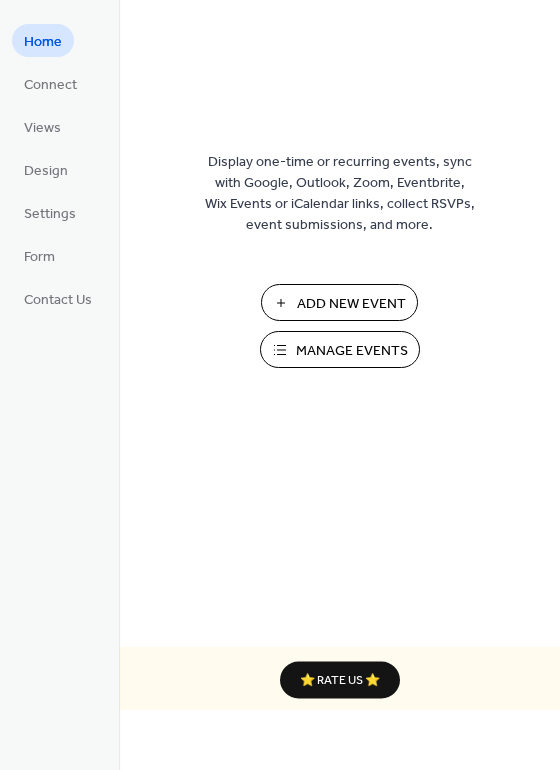 click on "Add New Event" at bounding box center [351, 304] 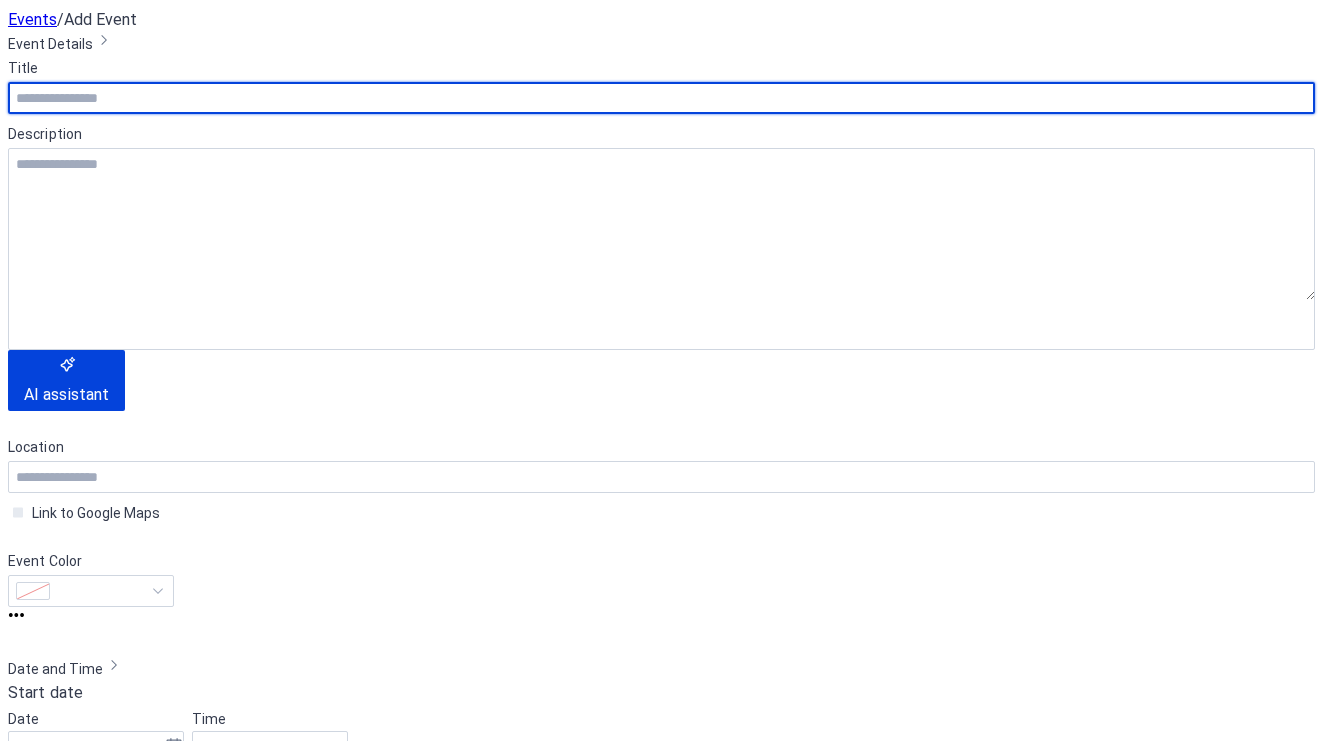 scroll, scrollTop: 0, scrollLeft: 0, axis: both 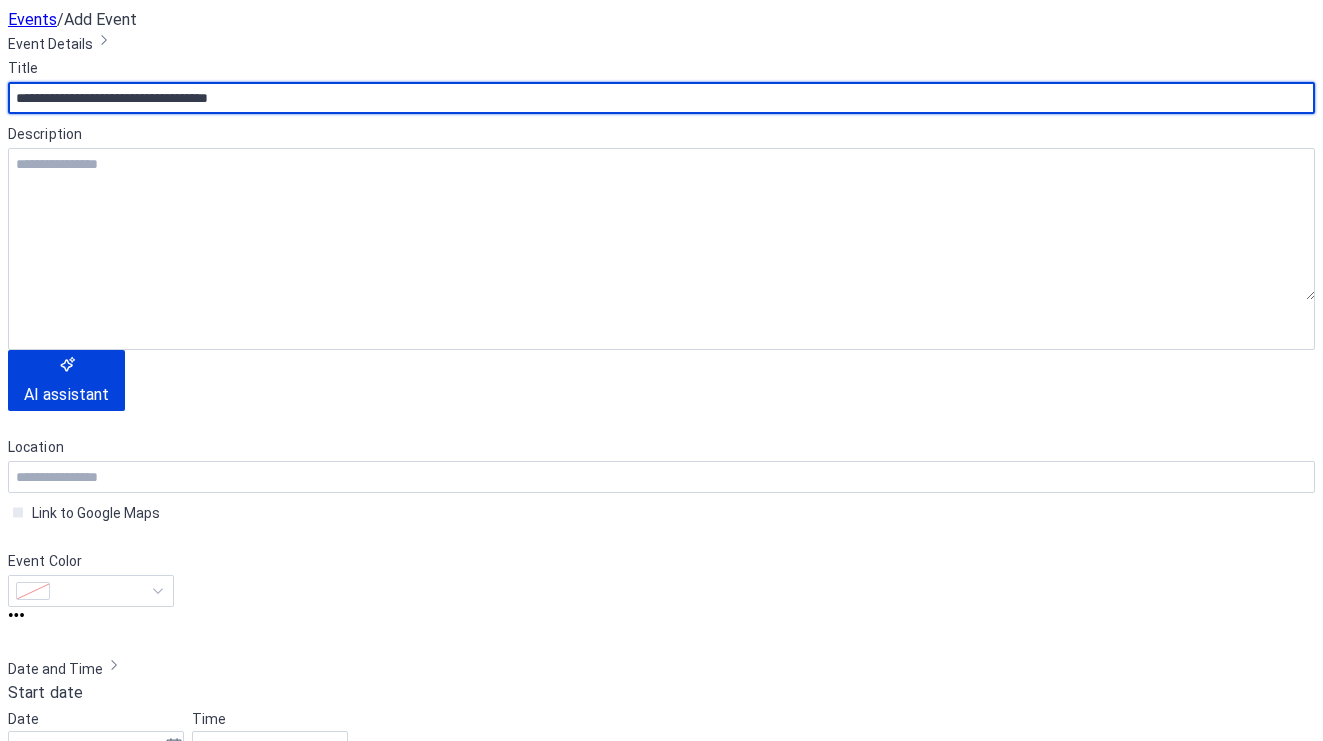 click on "**********" at bounding box center (661, 98) 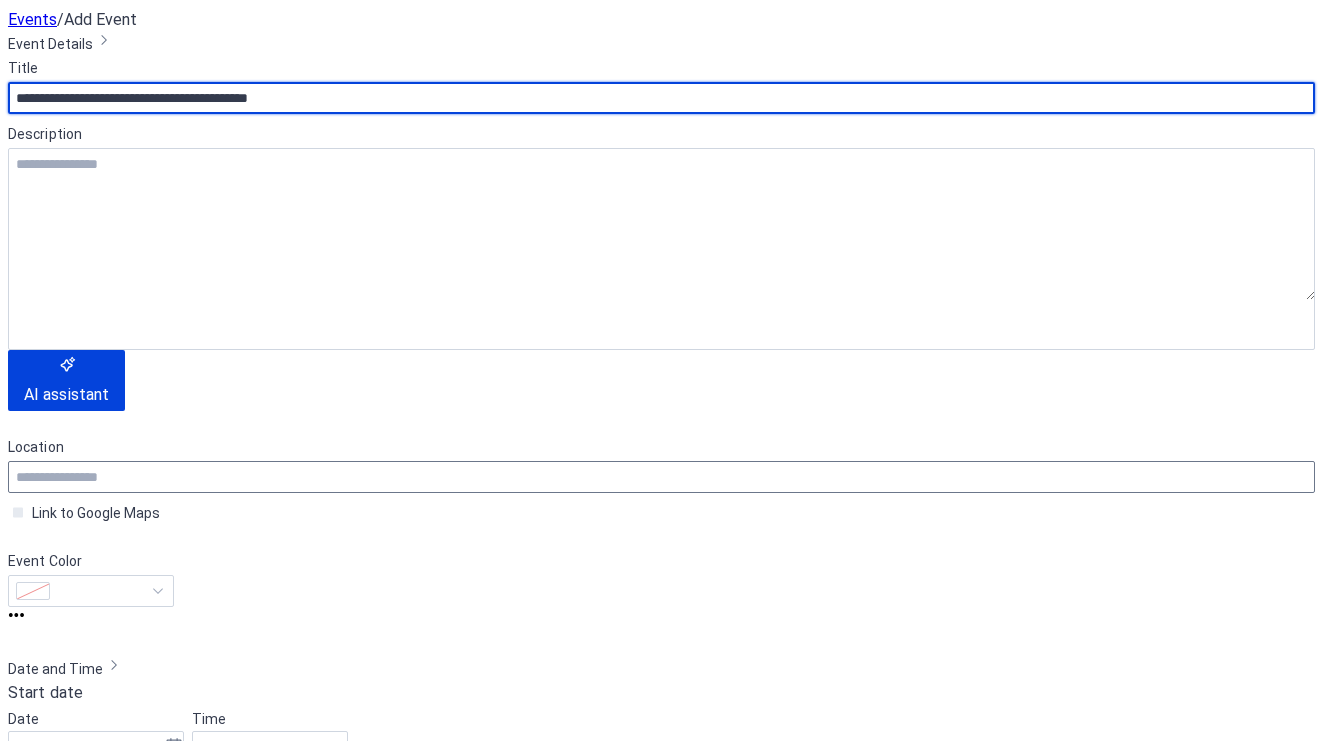 type on "**********" 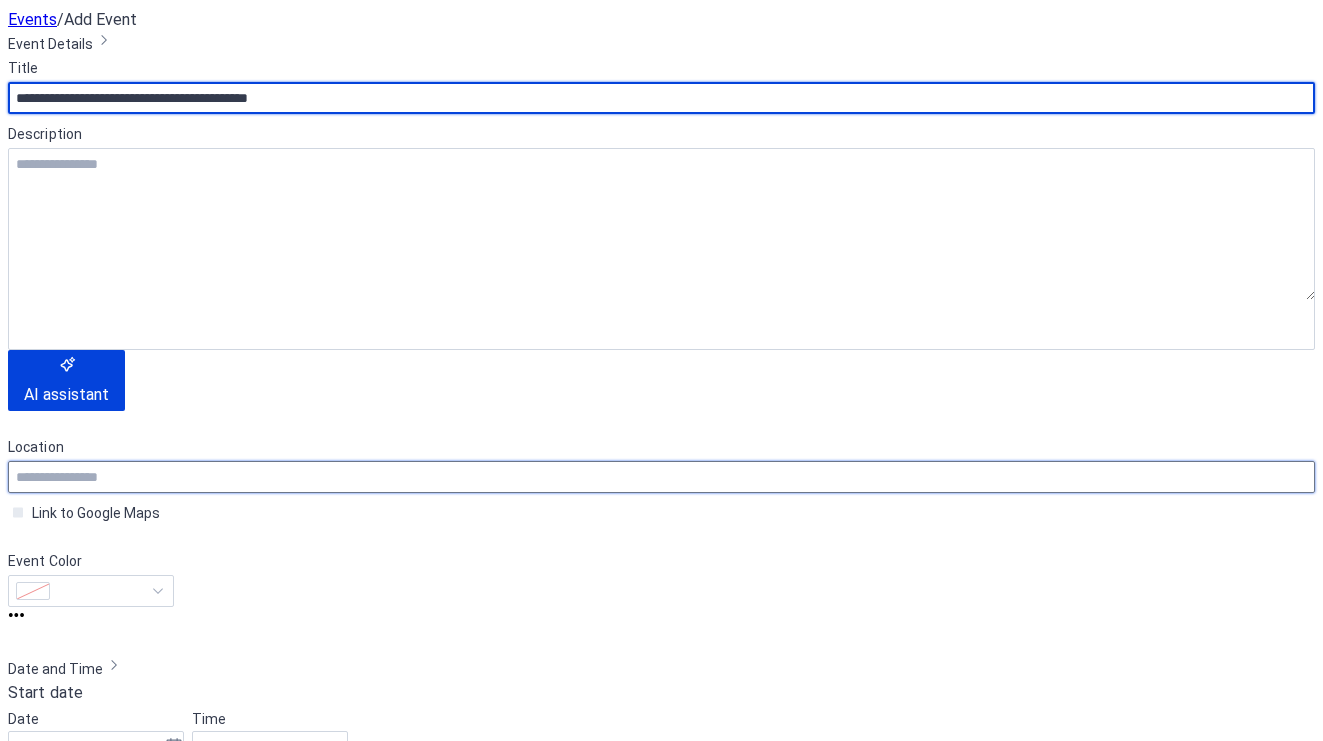 click at bounding box center [661, 477] 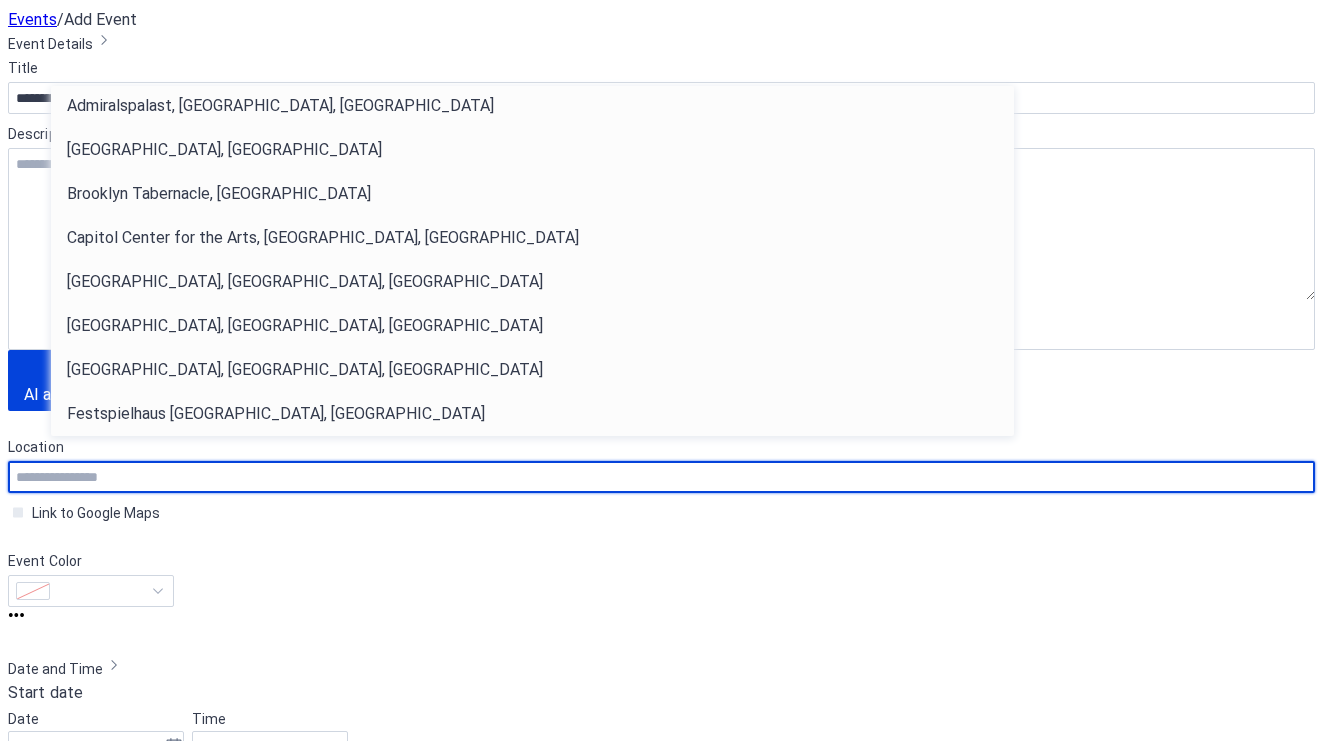 paste on "**********" 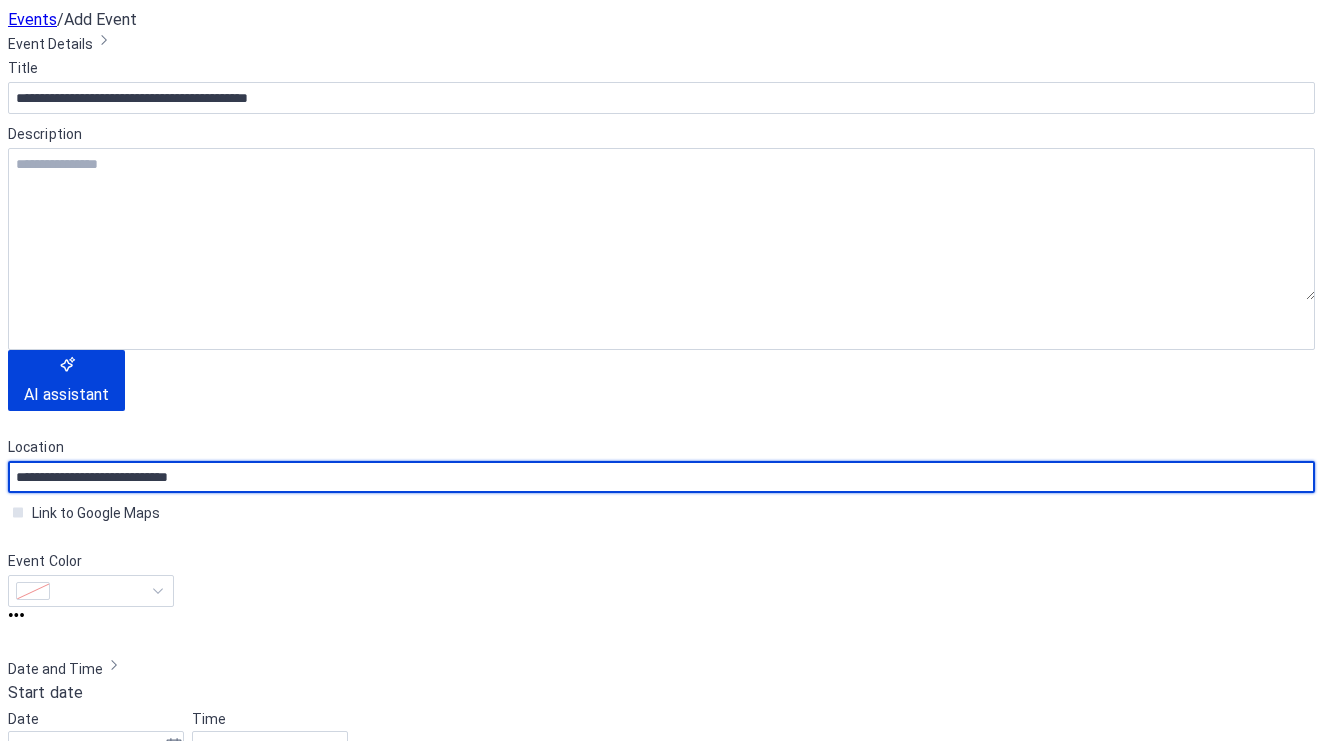 type on "**********" 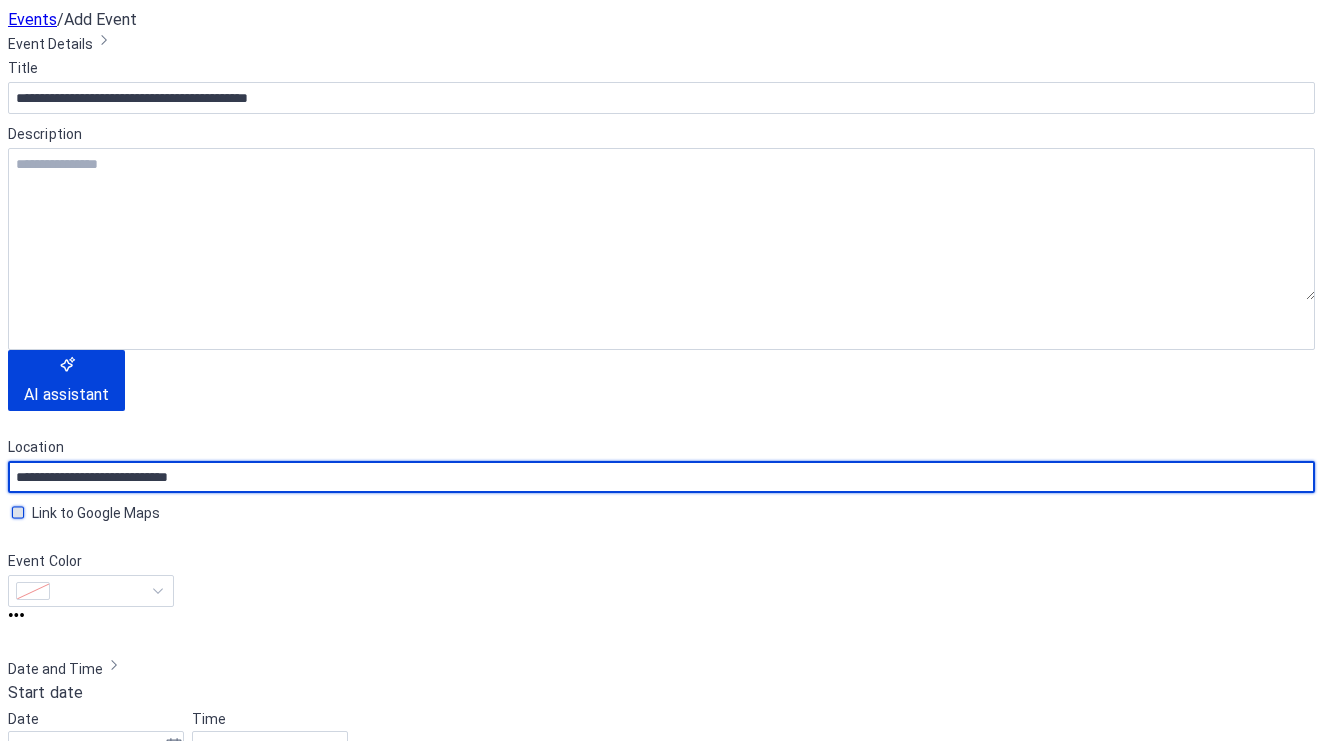 click at bounding box center [61, 514] 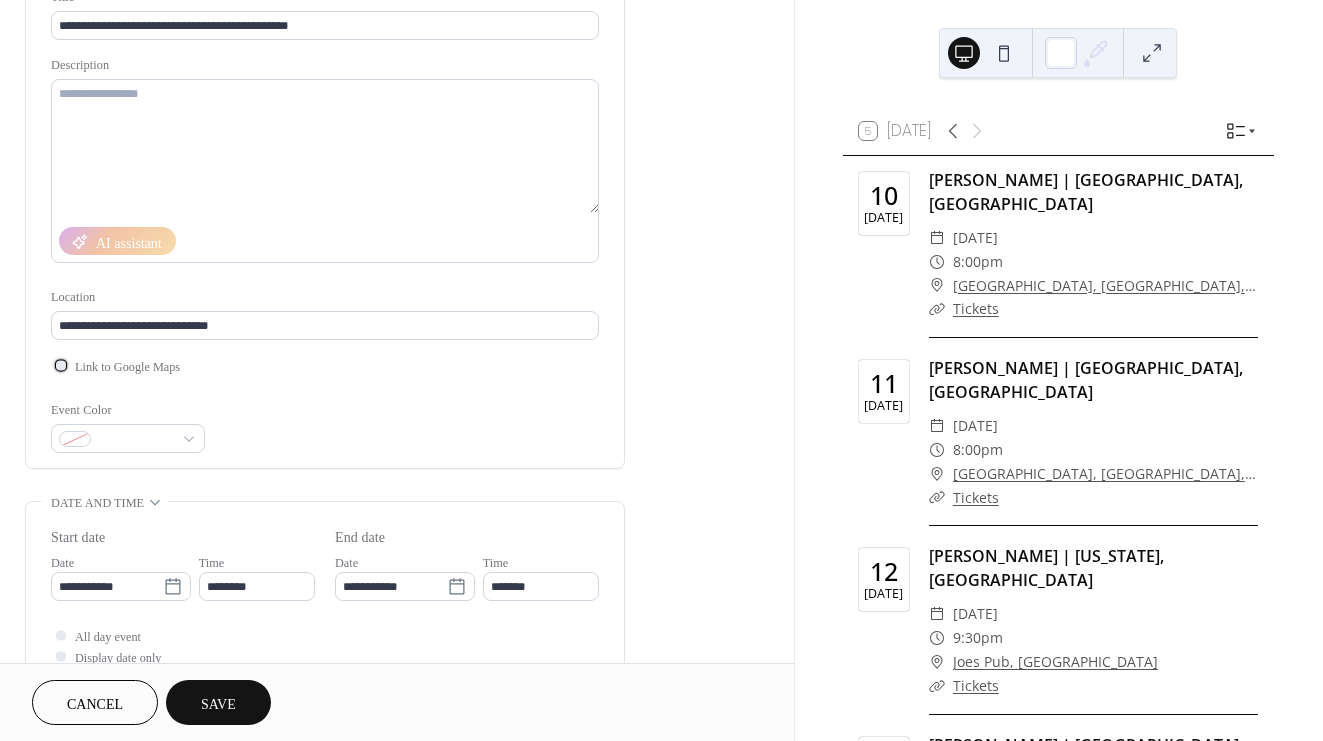 scroll, scrollTop: 165, scrollLeft: 0, axis: vertical 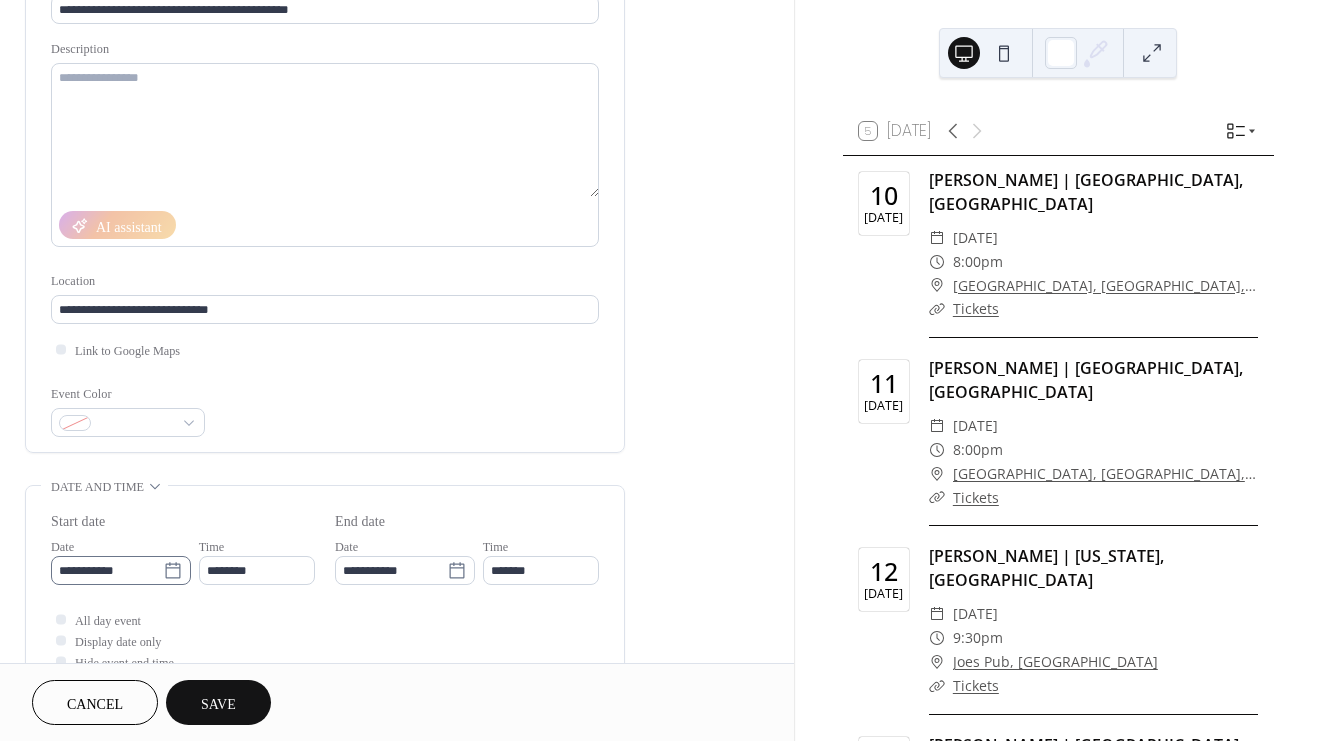 click 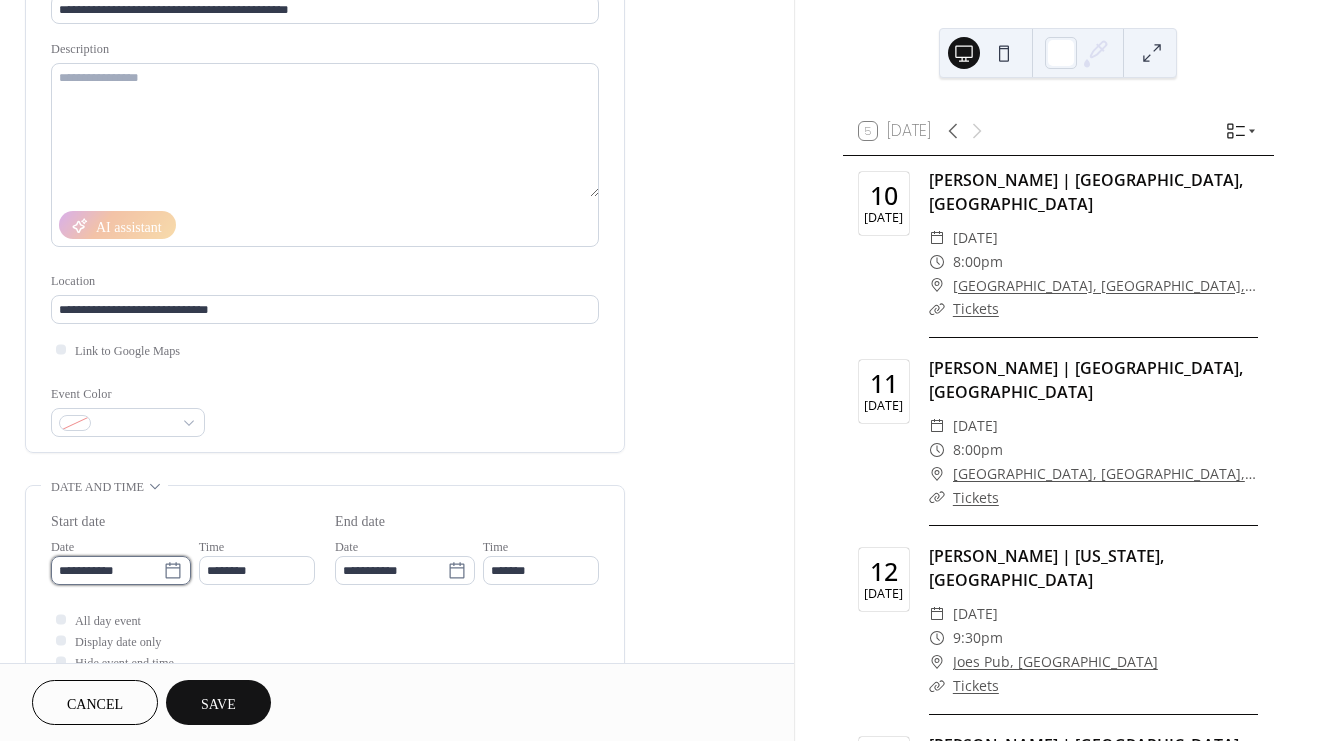 click on "**********" at bounding box center (107, 570) 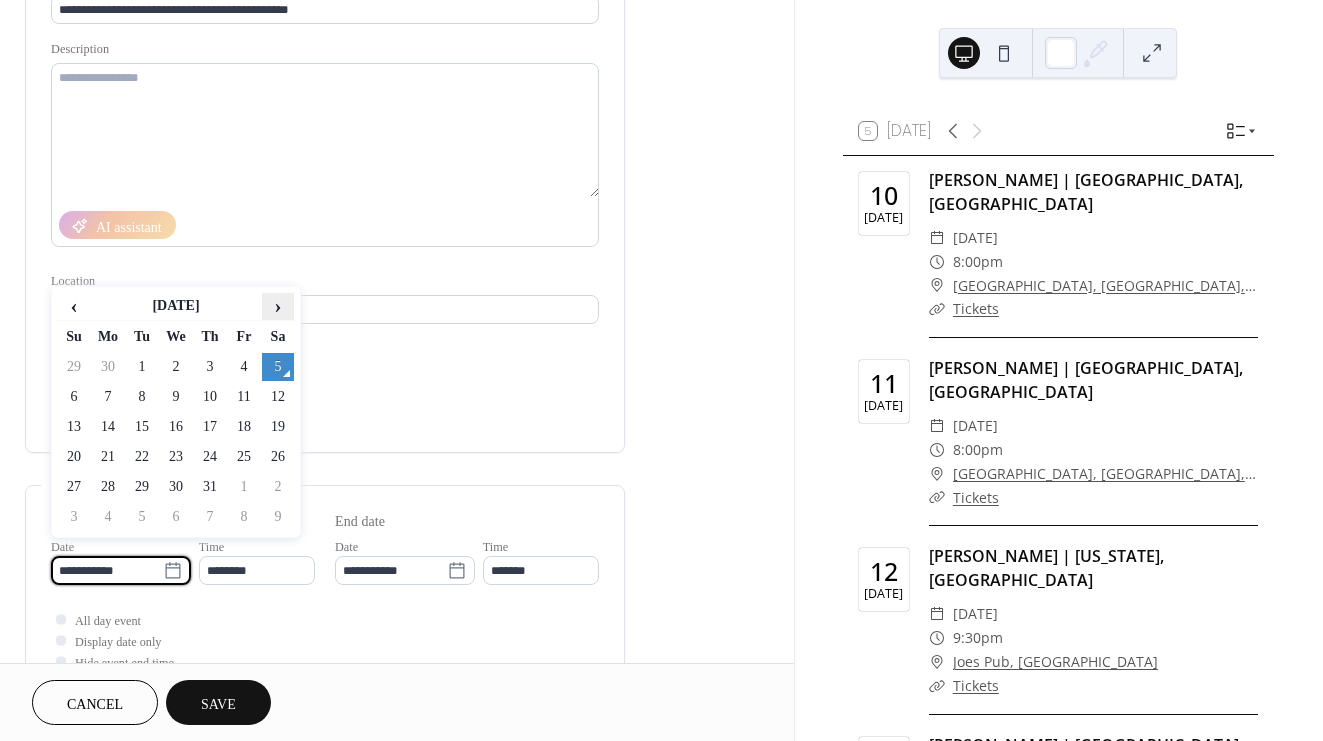 click on "›" at bounding box center (278, 306) 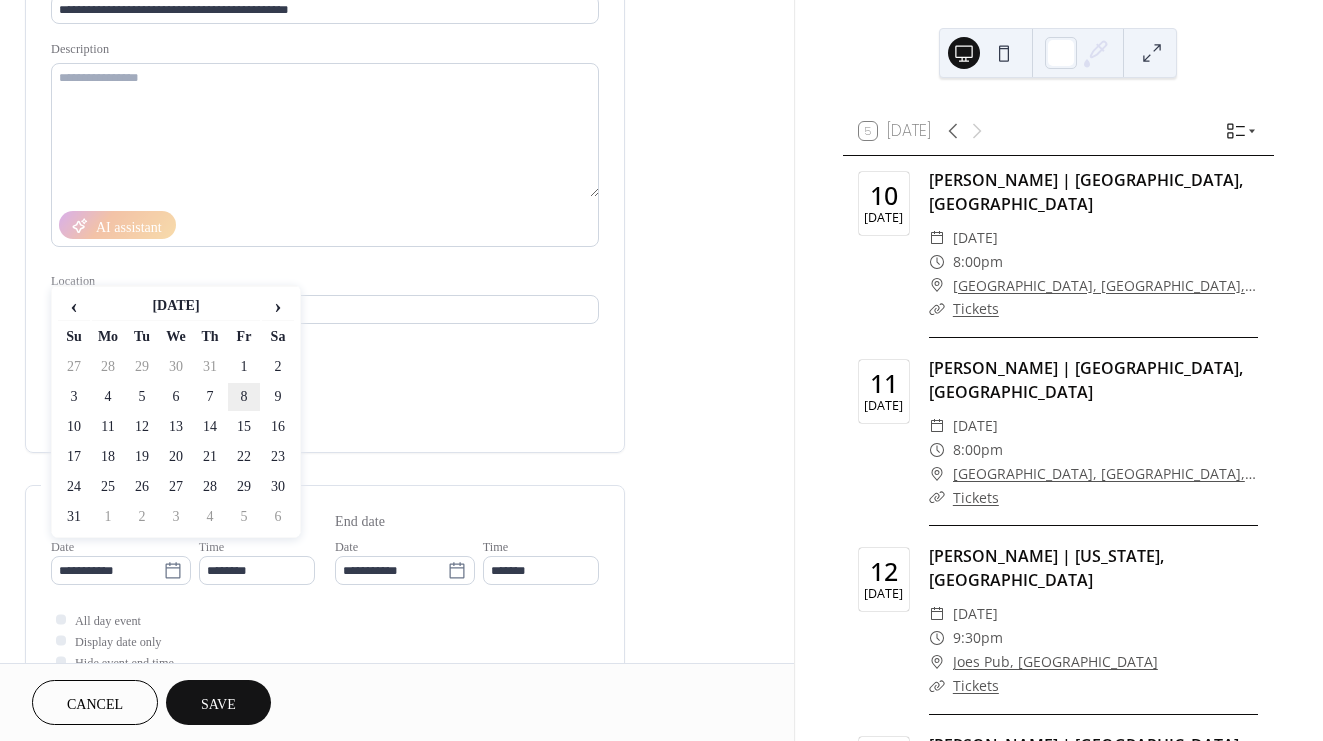 click on "8" at bounding box center [244, 397] 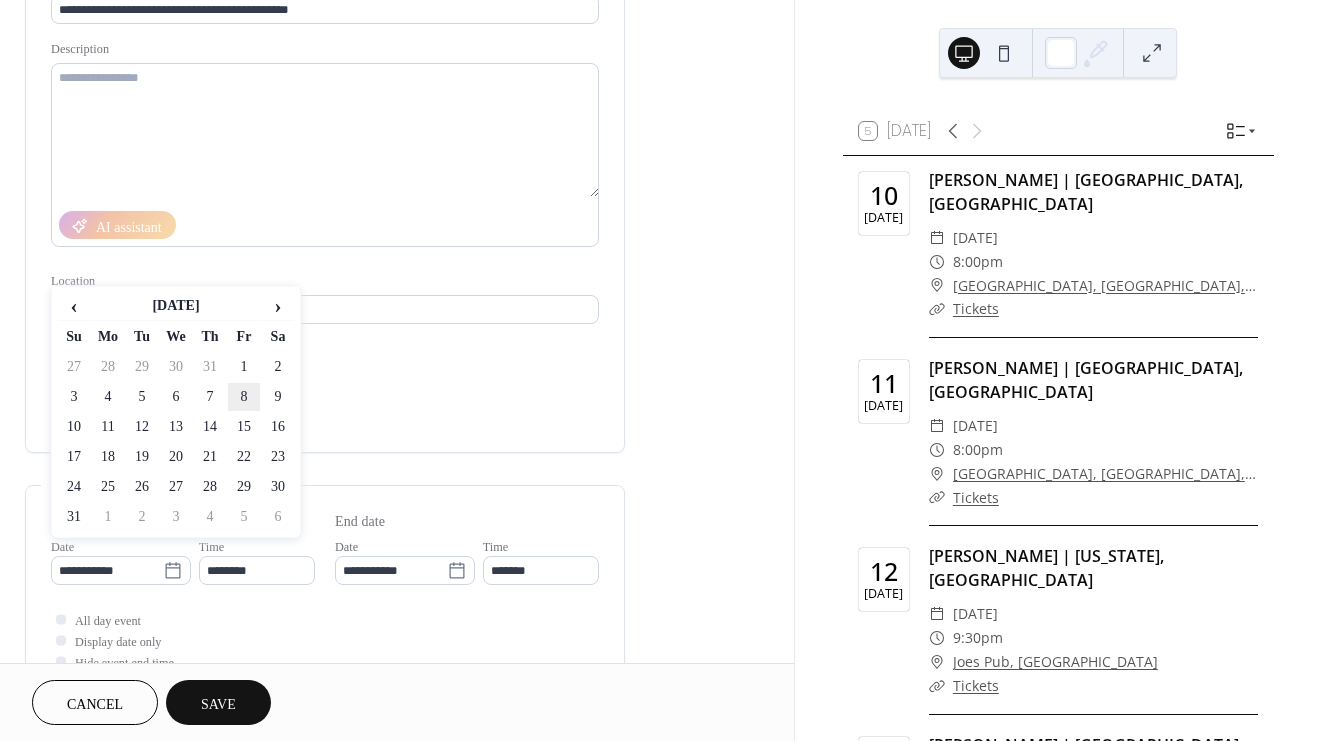type on "**********" 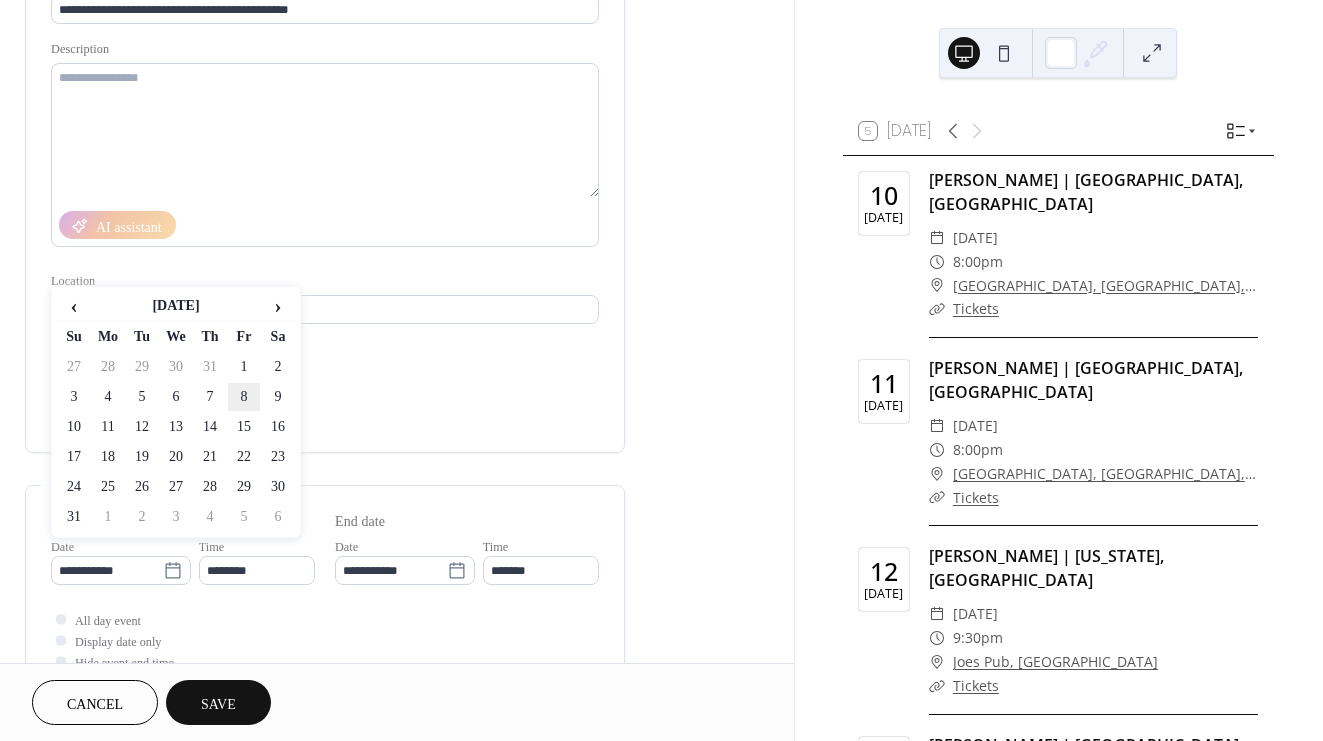 type on "**********" 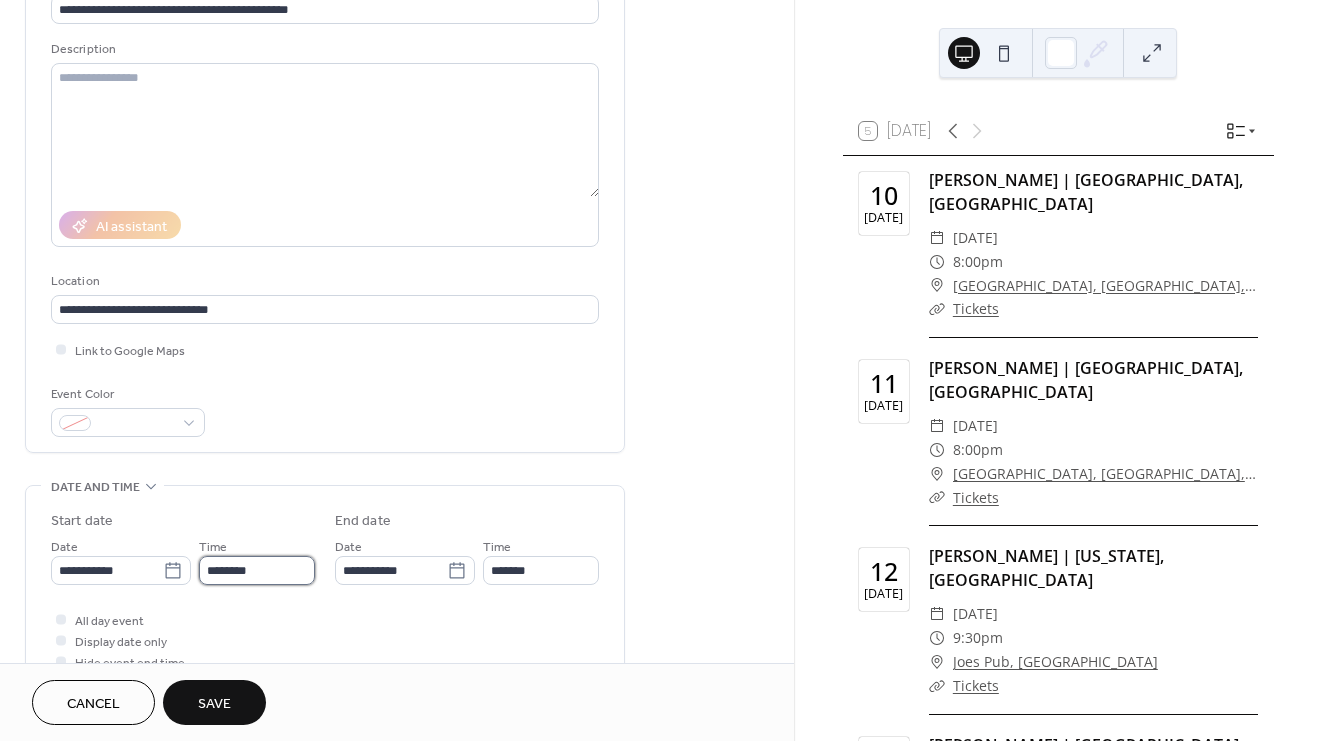 click on "********" at bounding box center [257, 570] 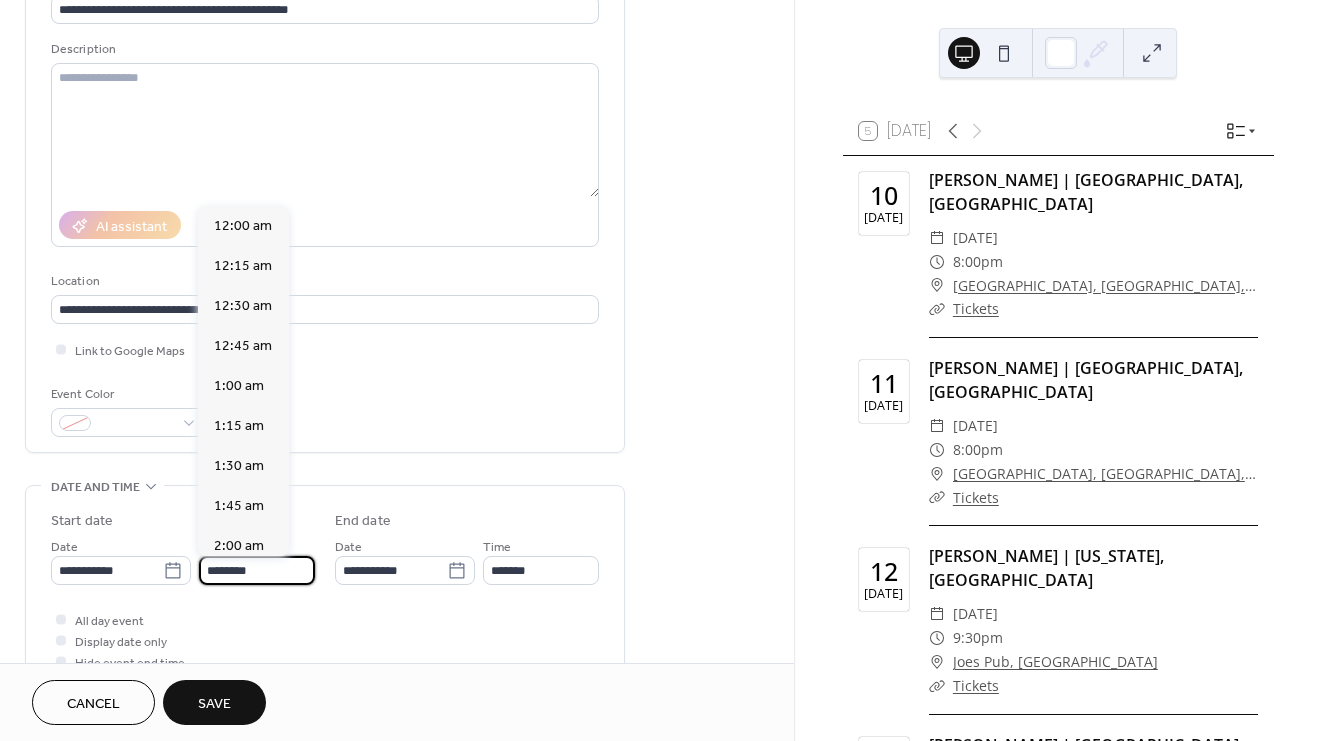 scroll, scrollTop: 1944, scrollLeft: 0, axis: vertical 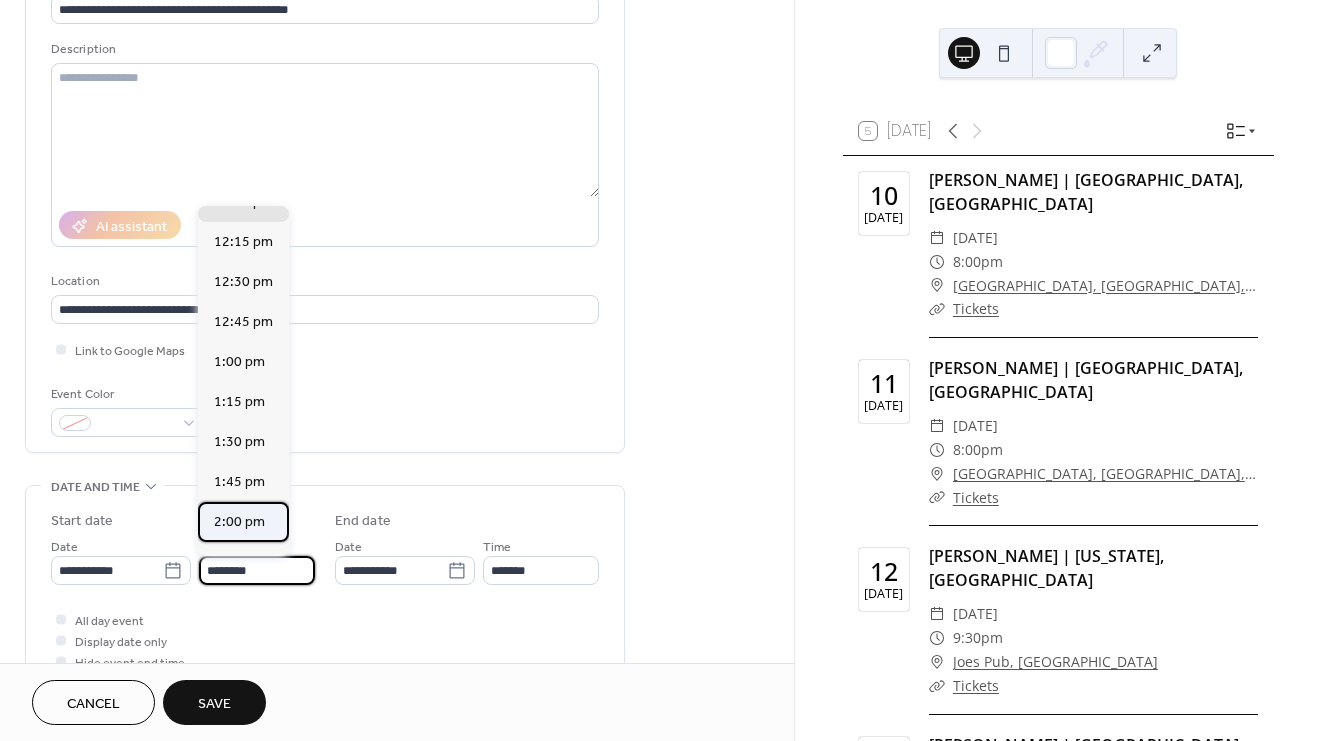 click on "2:00 pm" at bounding box center [243, 522] 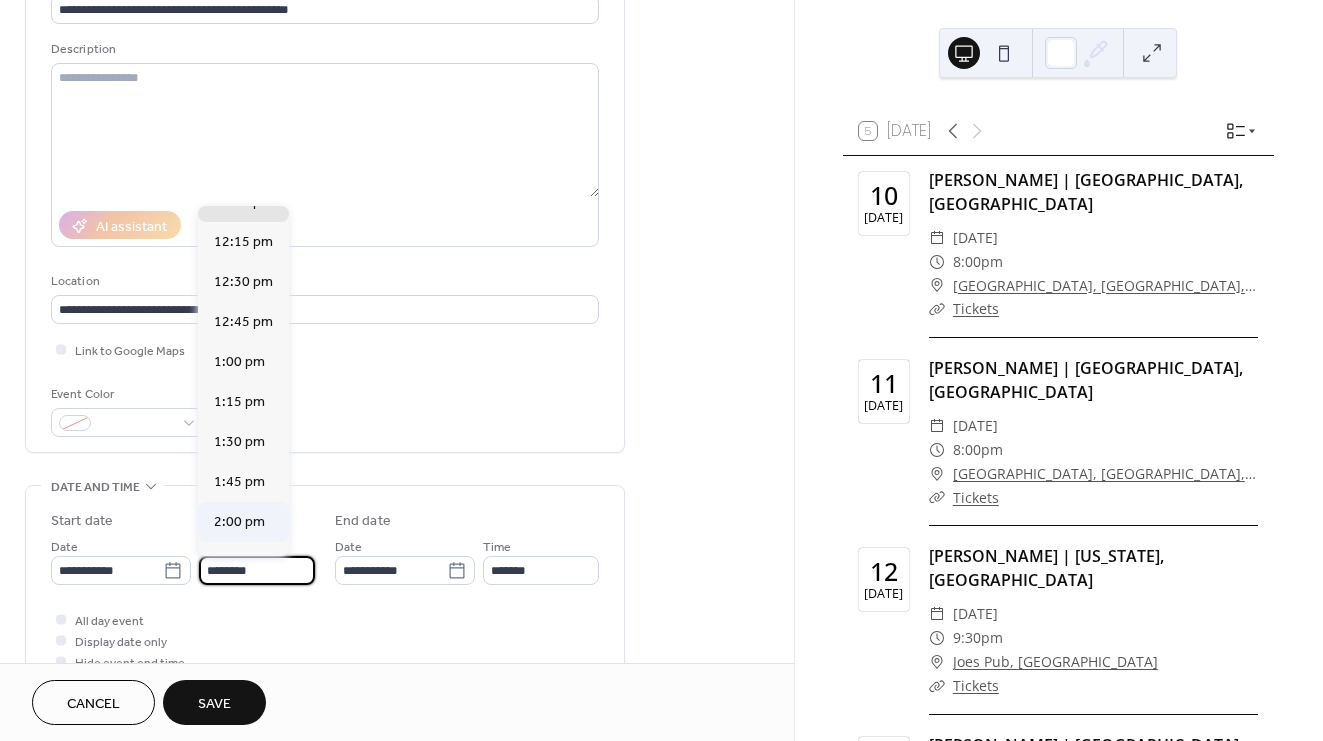type on "*******" 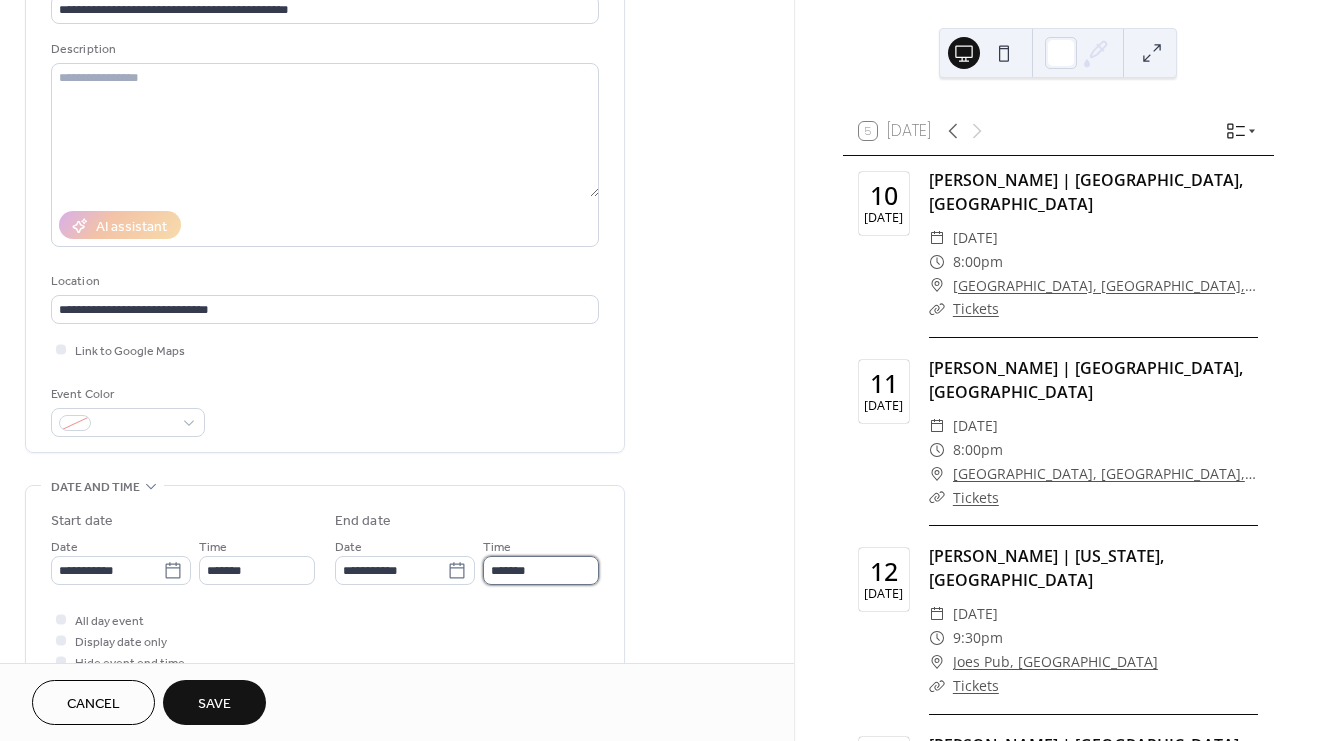 click on "*******" at bounding box center [541, 570] 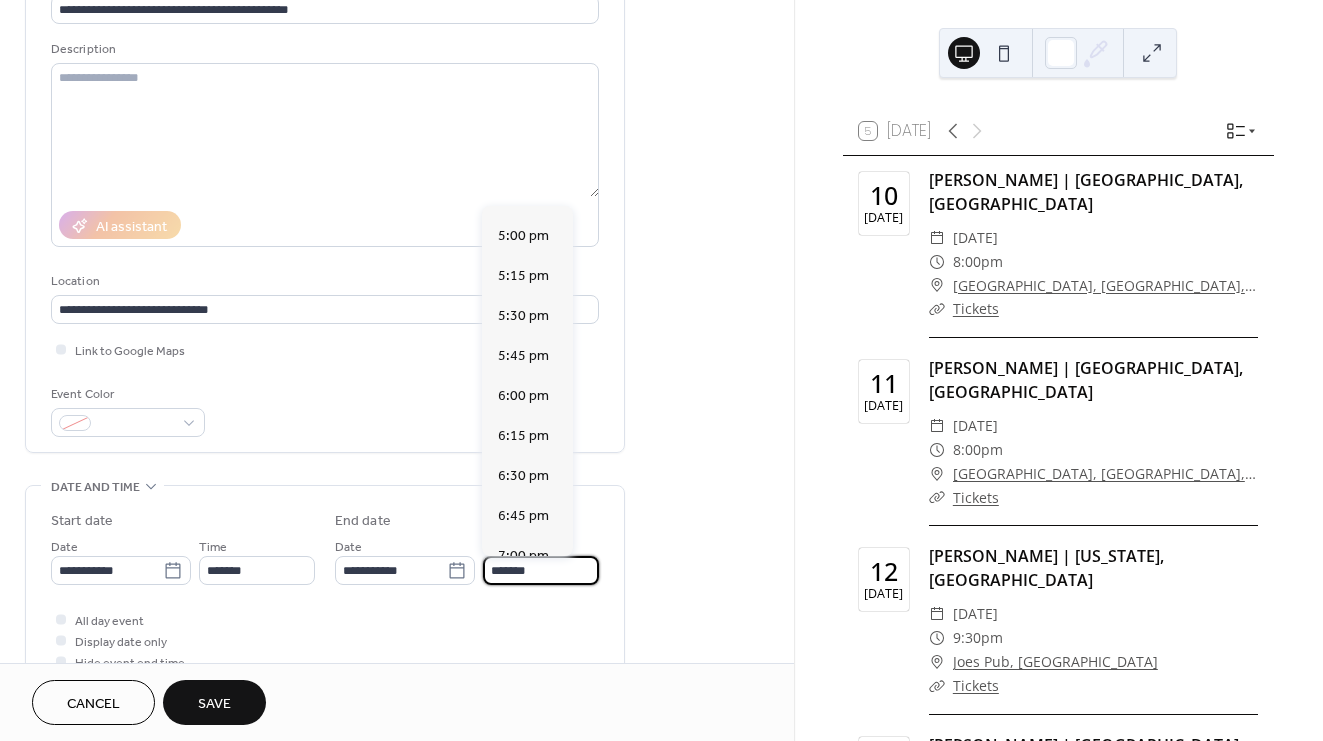 scroll, scrollTop: 437, scrollLeft: 0, axis: vertical 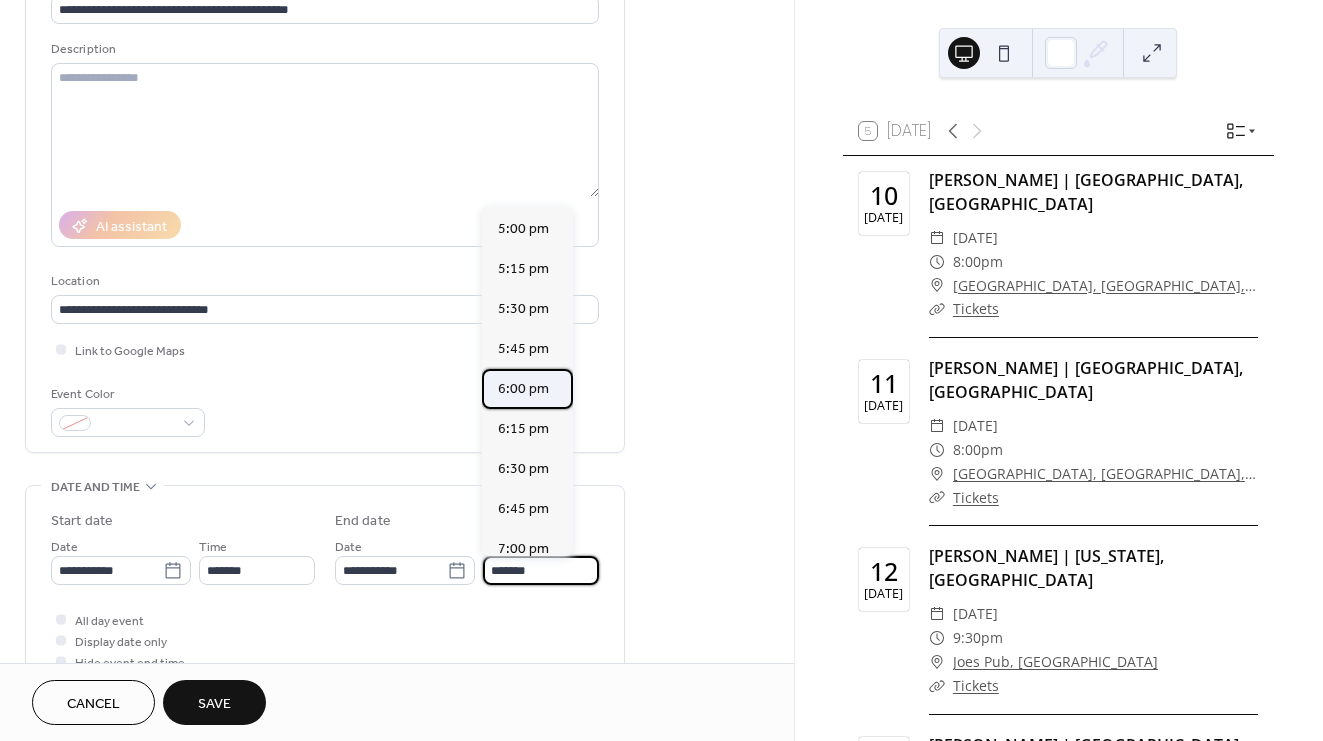 click on "6:00 pm" at bounding box center [523, 389] 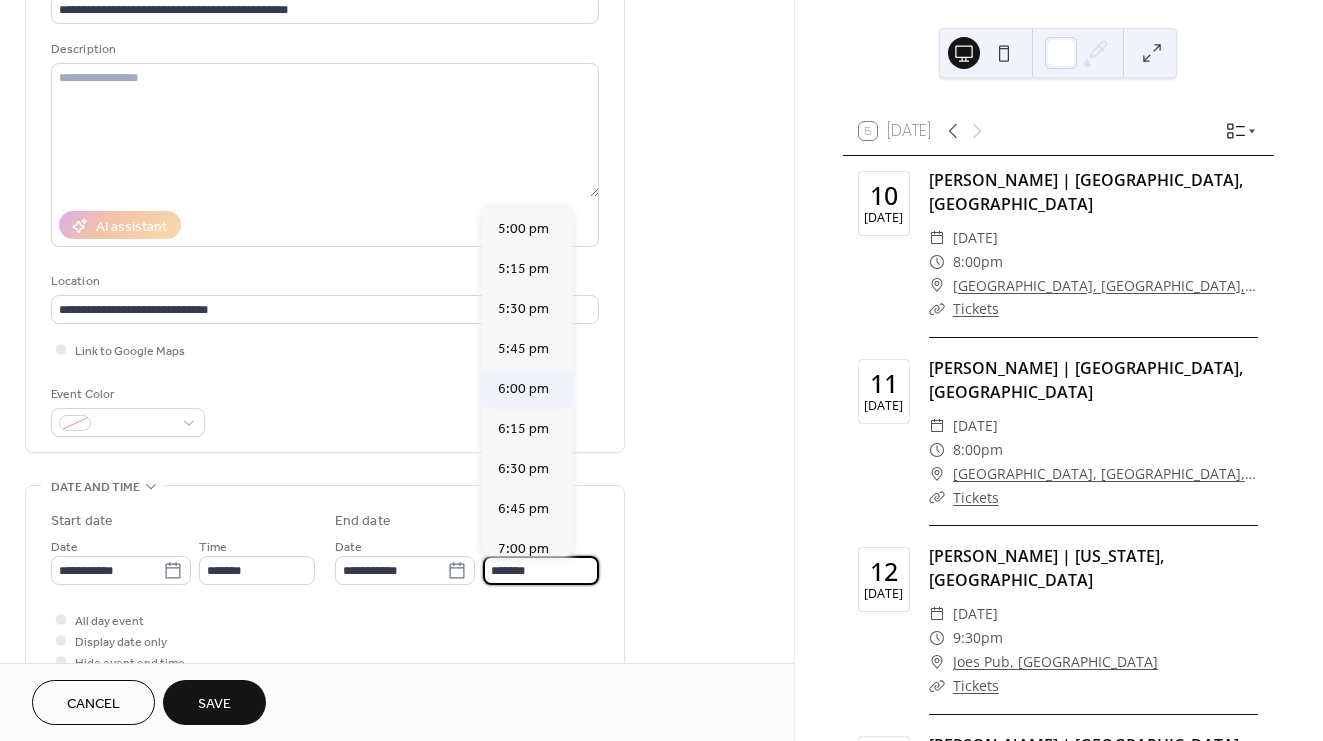 type on "*******" 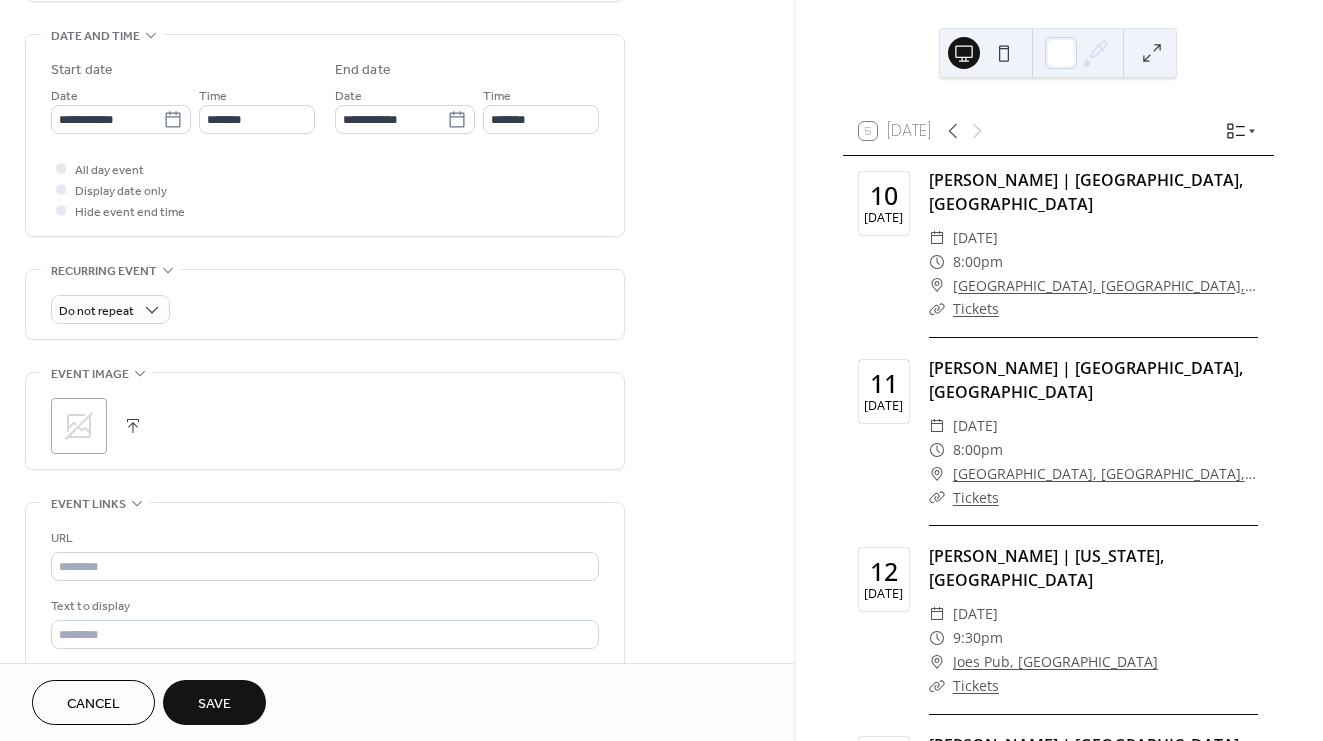 scroll, scrollTop: 654, scrollLeft: 0, axis: vertical 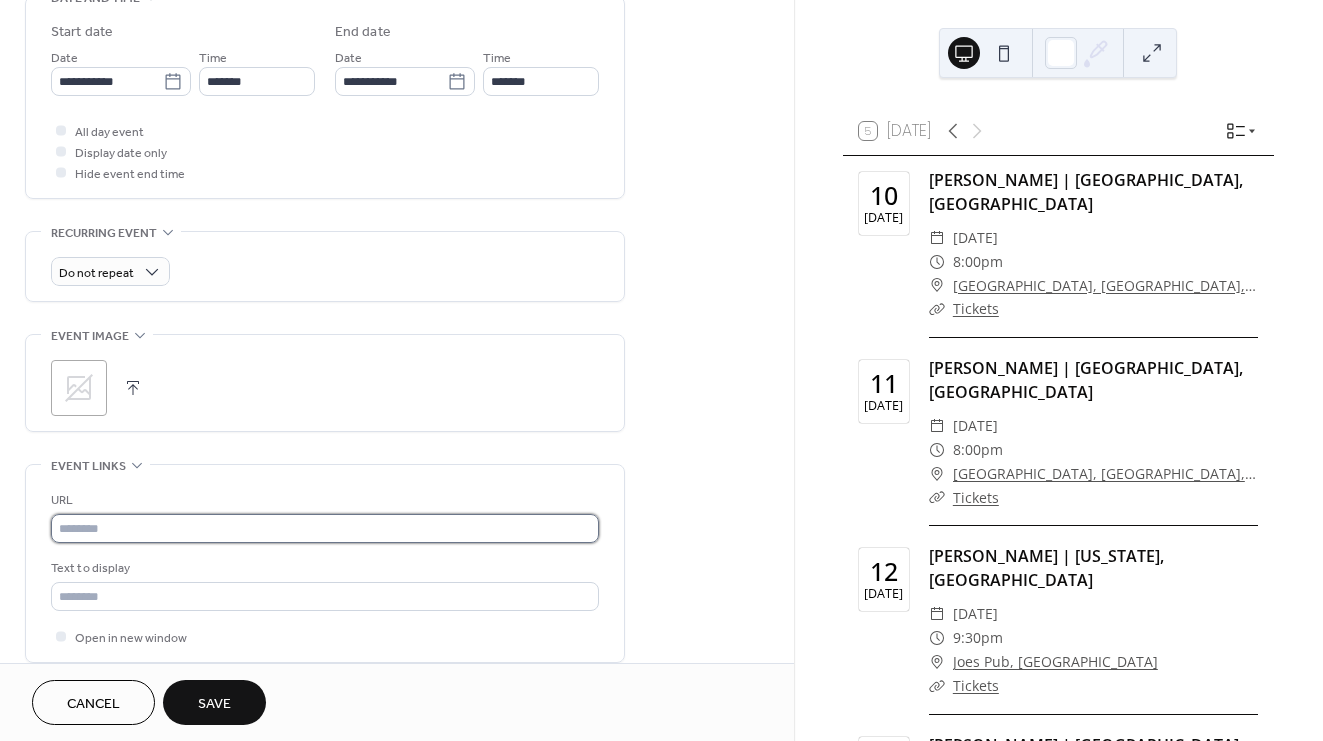 click at bounding box center [325, 528] 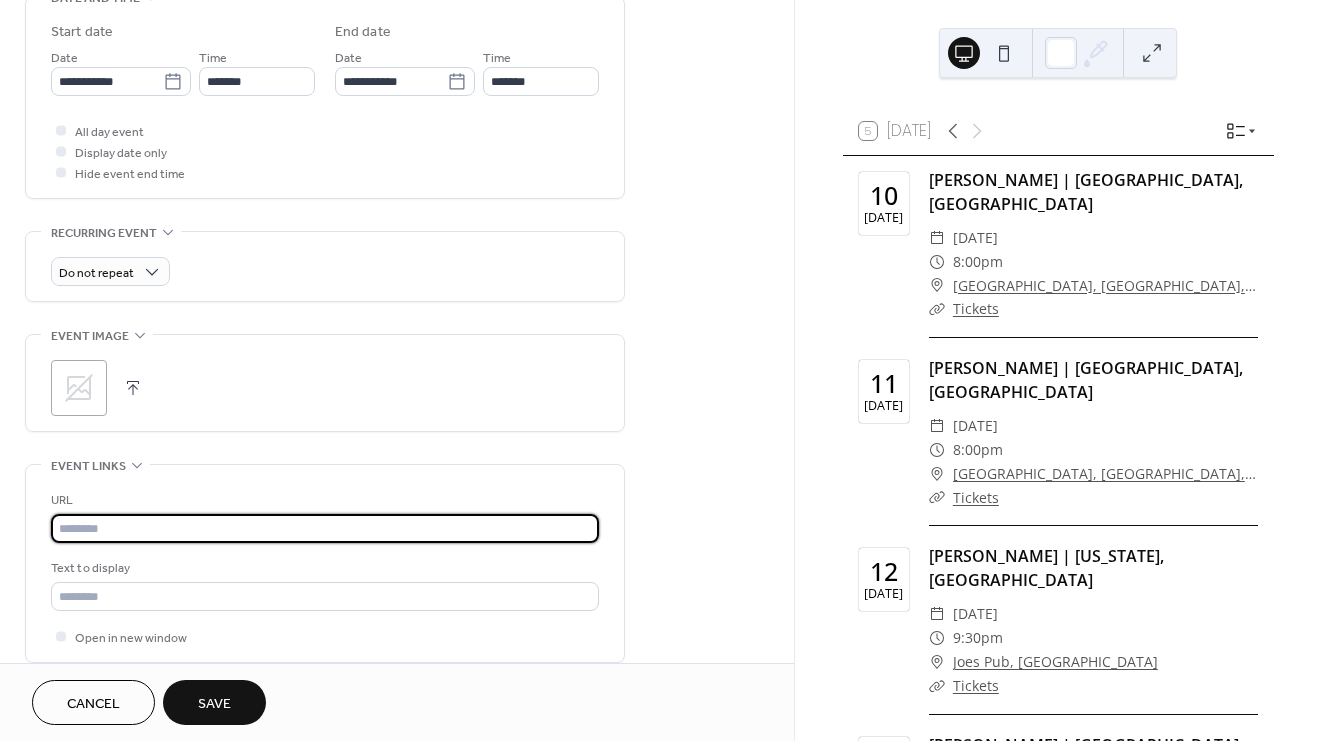 paste on "**********" 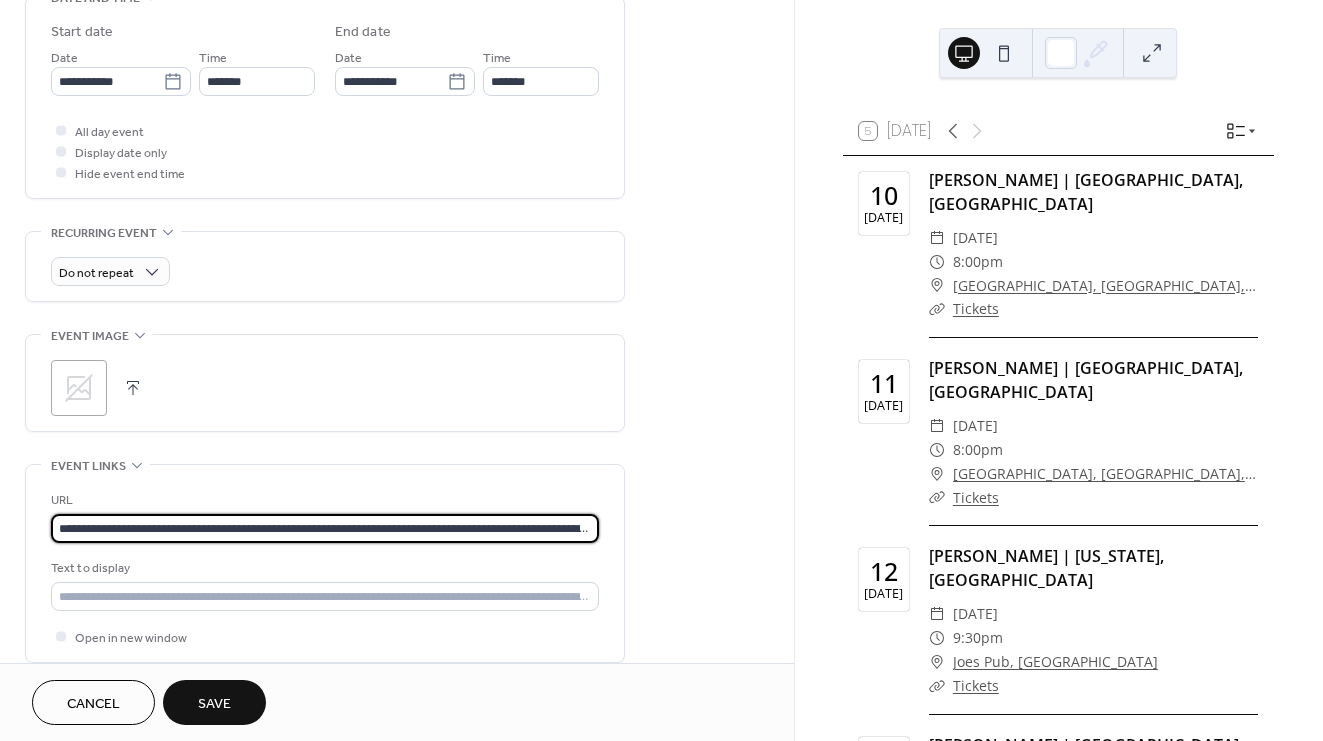 scroll, scrollTop: 0, scrollLeft: 134, axis: horizontal 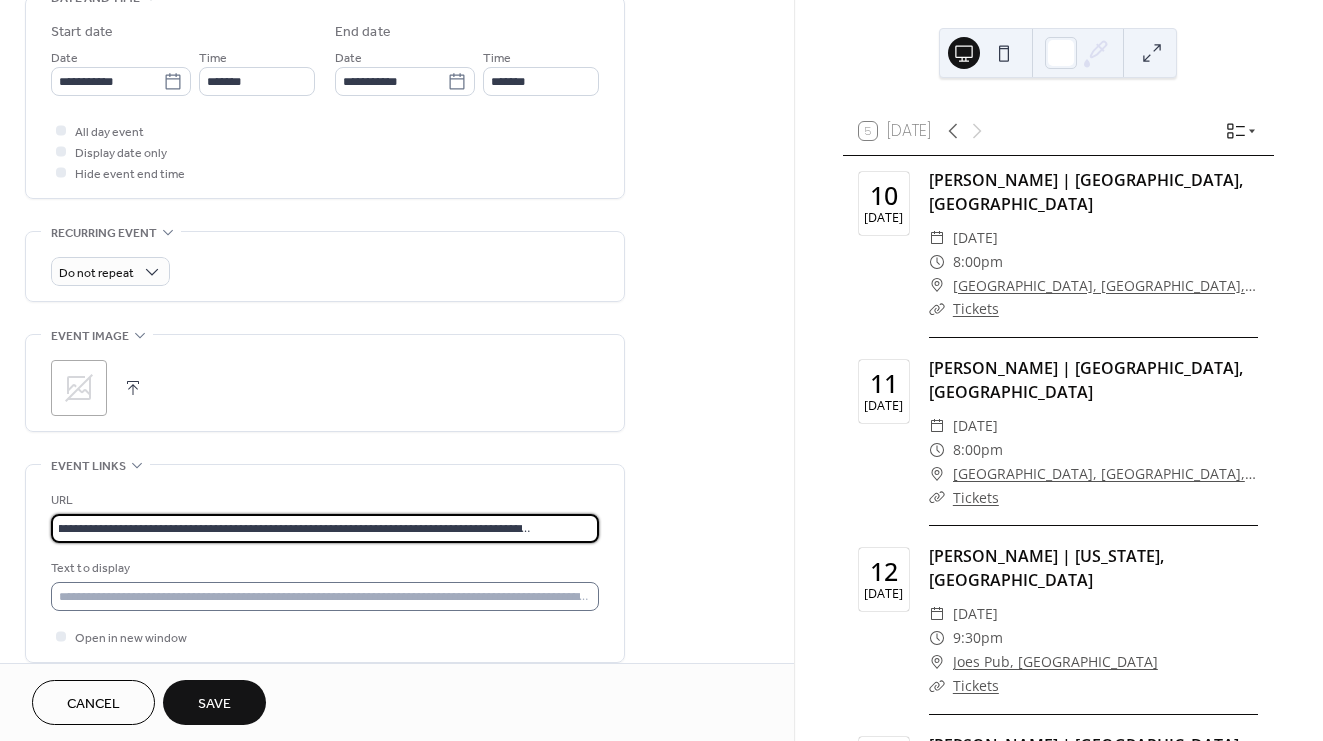 type on "**********" 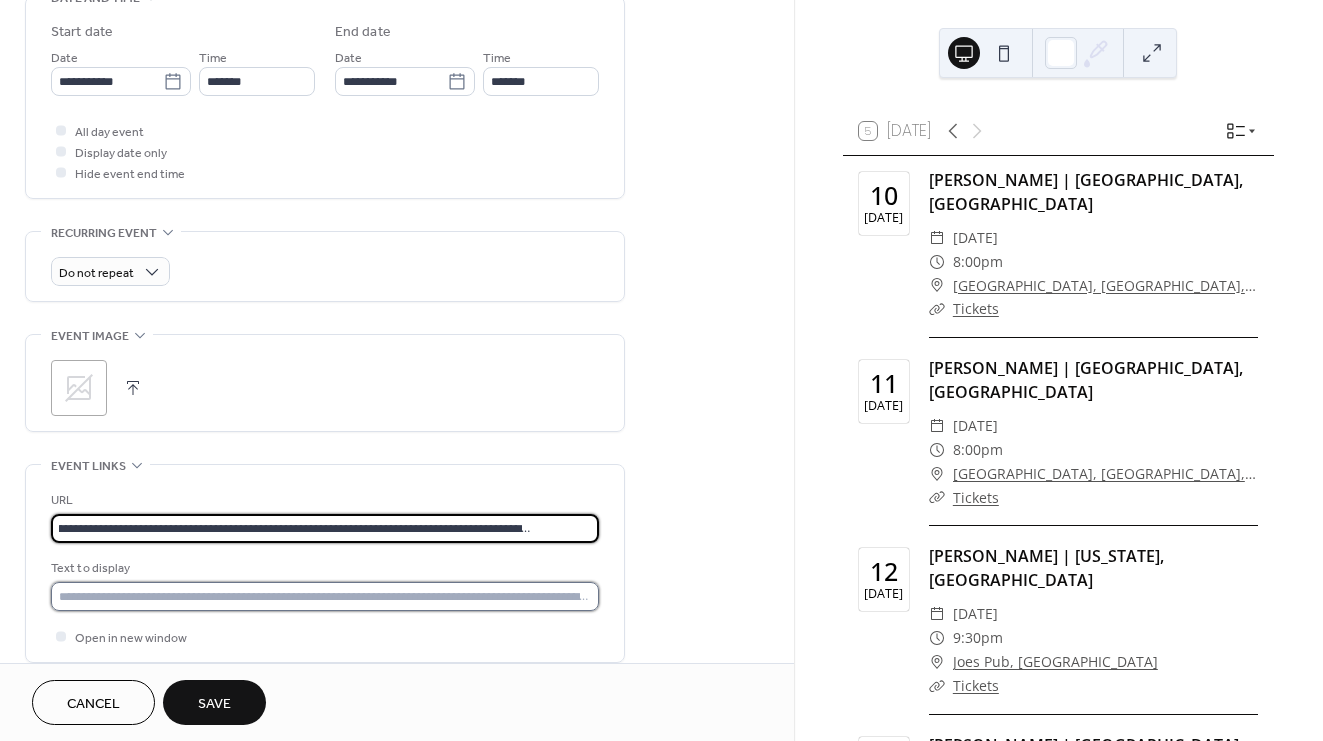 click at bounding box center (325, 596) 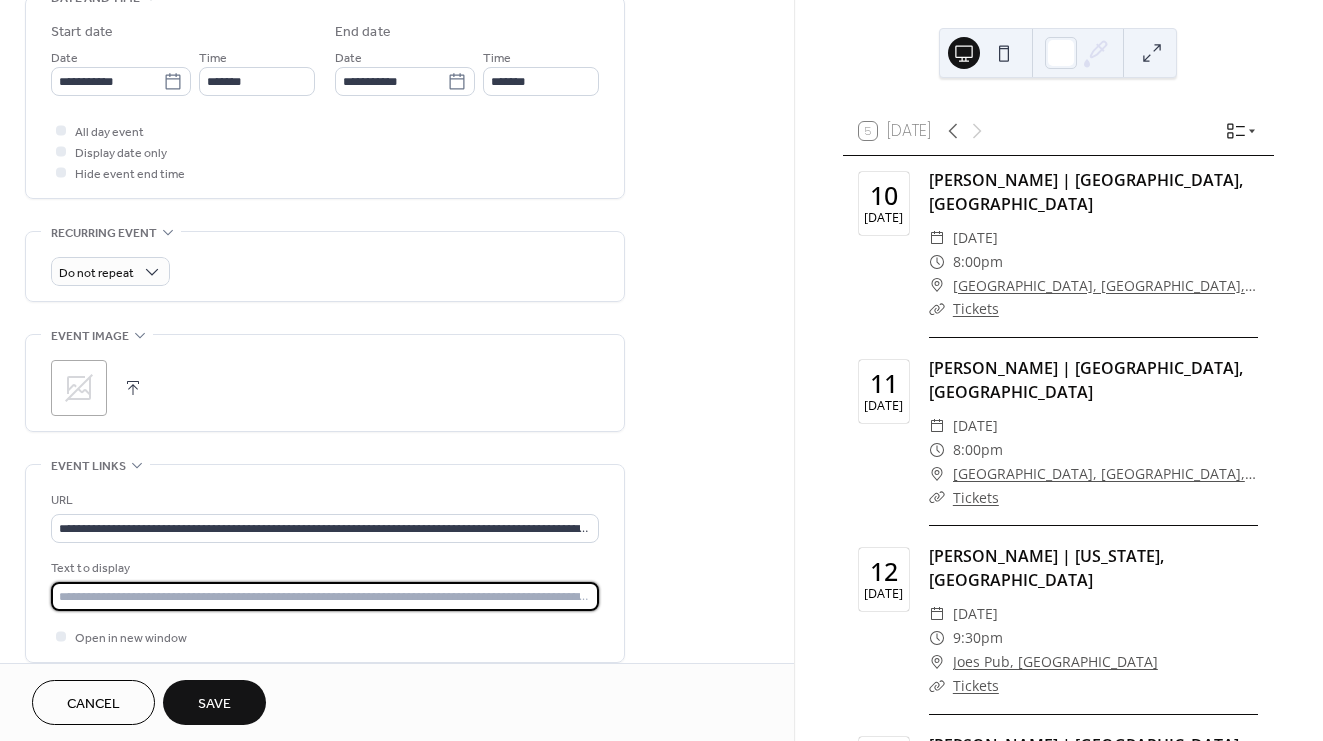 type on "*******" 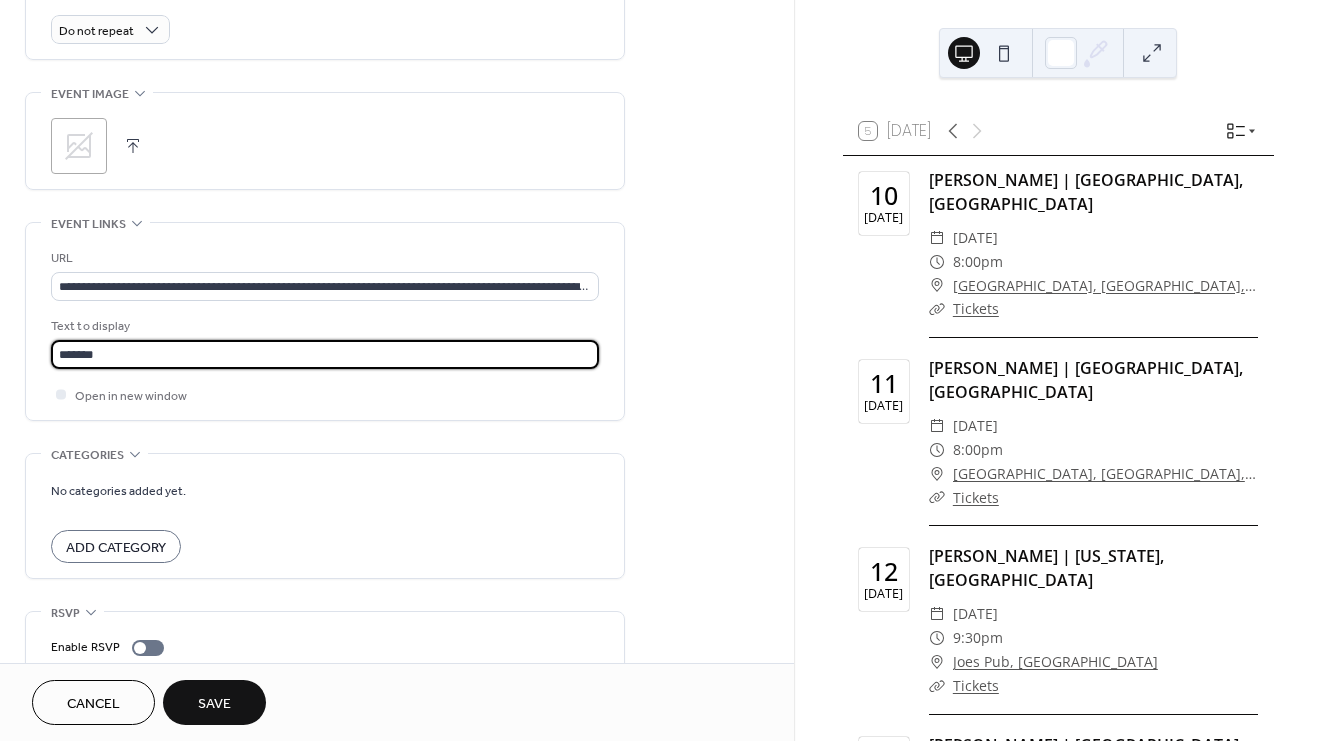 scroll, scrollTop: 972, scrollLeft: 0, axis: vertical 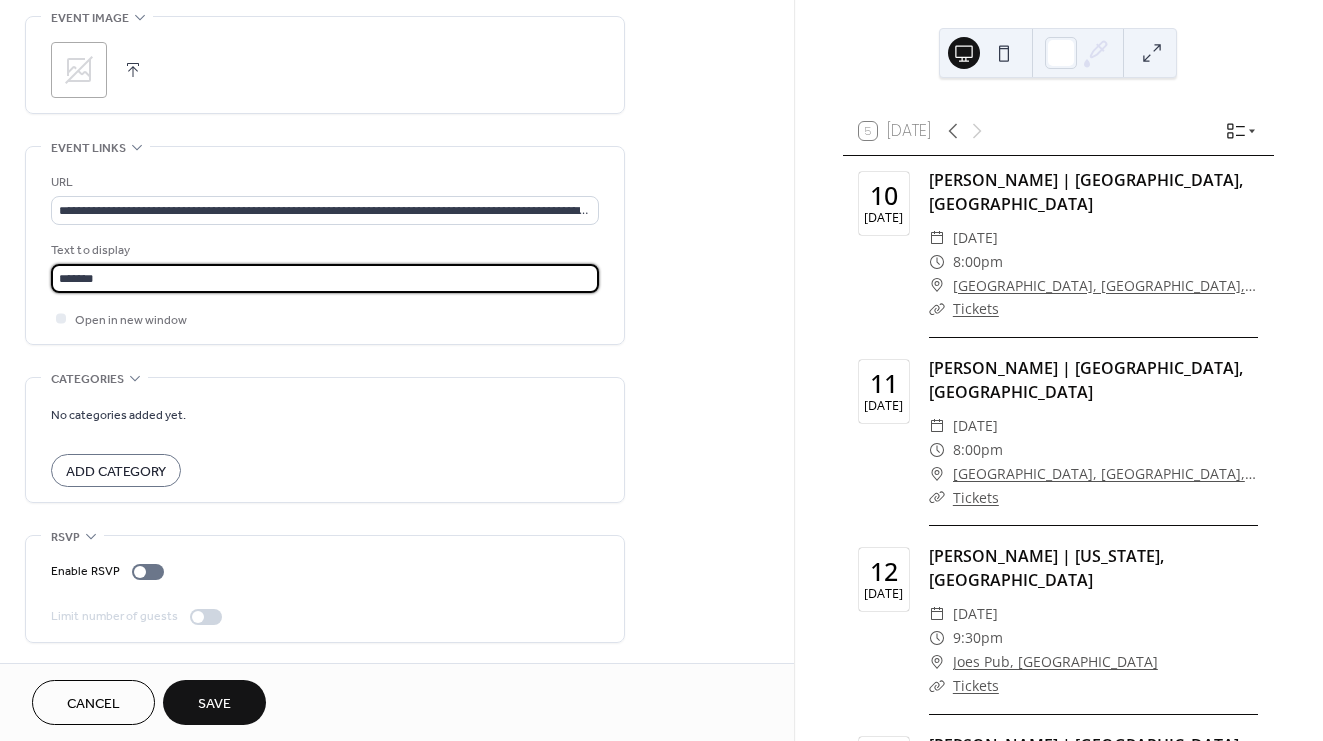click on "Save" at bounding box center [214, 704] 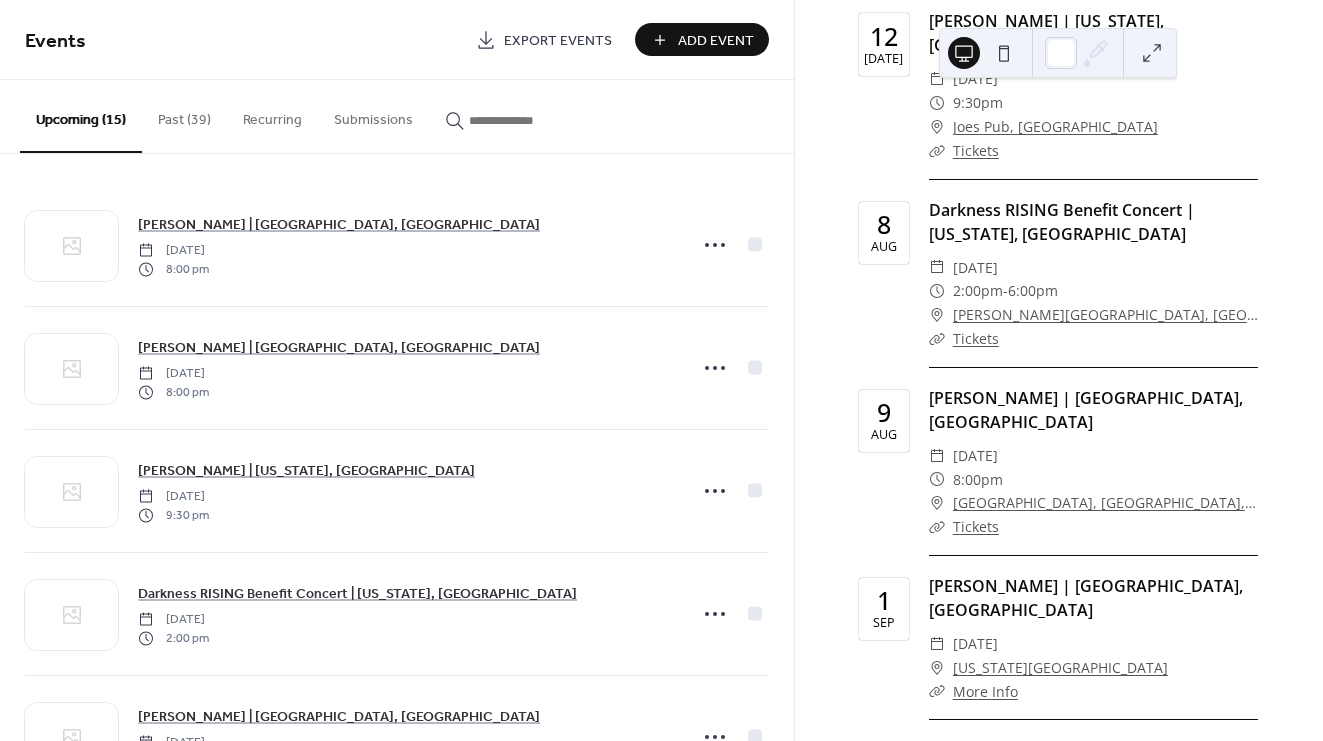 scroll, scrollTop: 532, scrollLeft: 0, axis: vertical 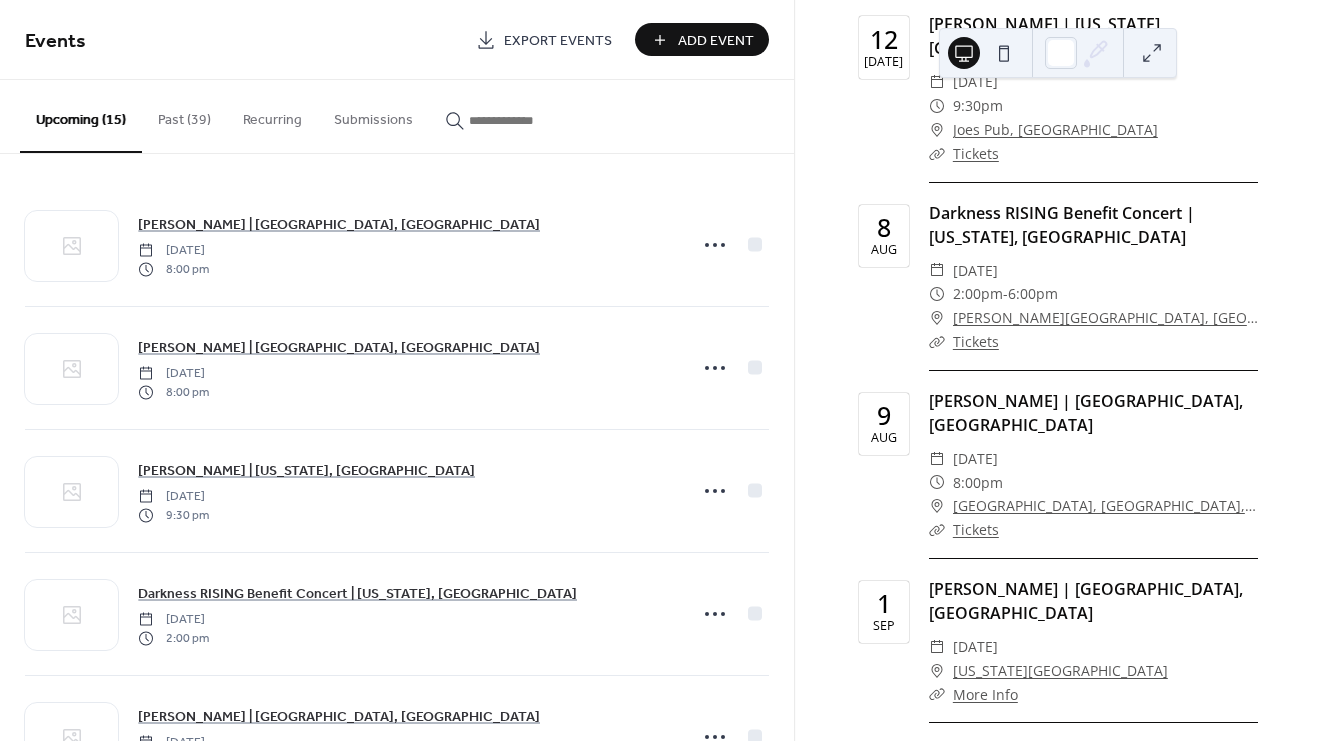 click on "[PERSON_NAME][GEOGRAPHIC_DATA], [GEOGRAPHIC_DATA]" at bounding box center [1105, 318] 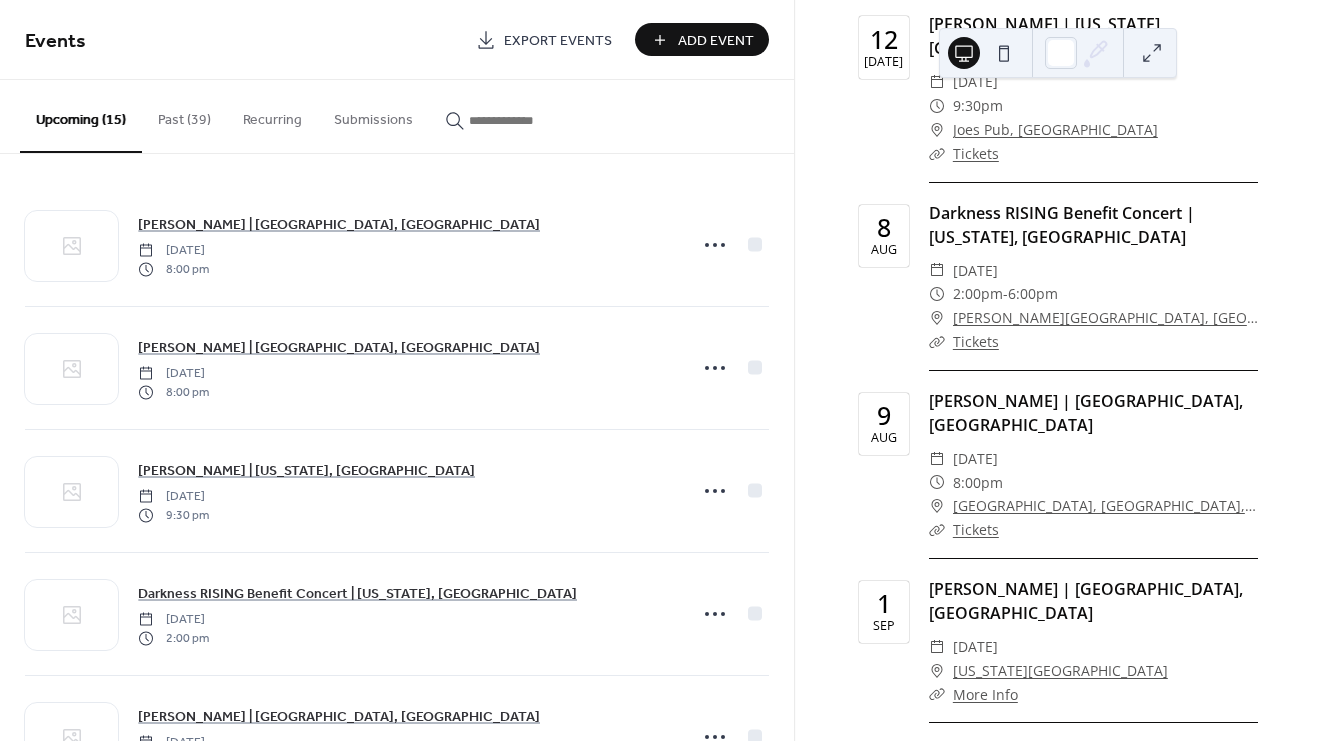 click on "Tickets" at bounding box center (976, 341) 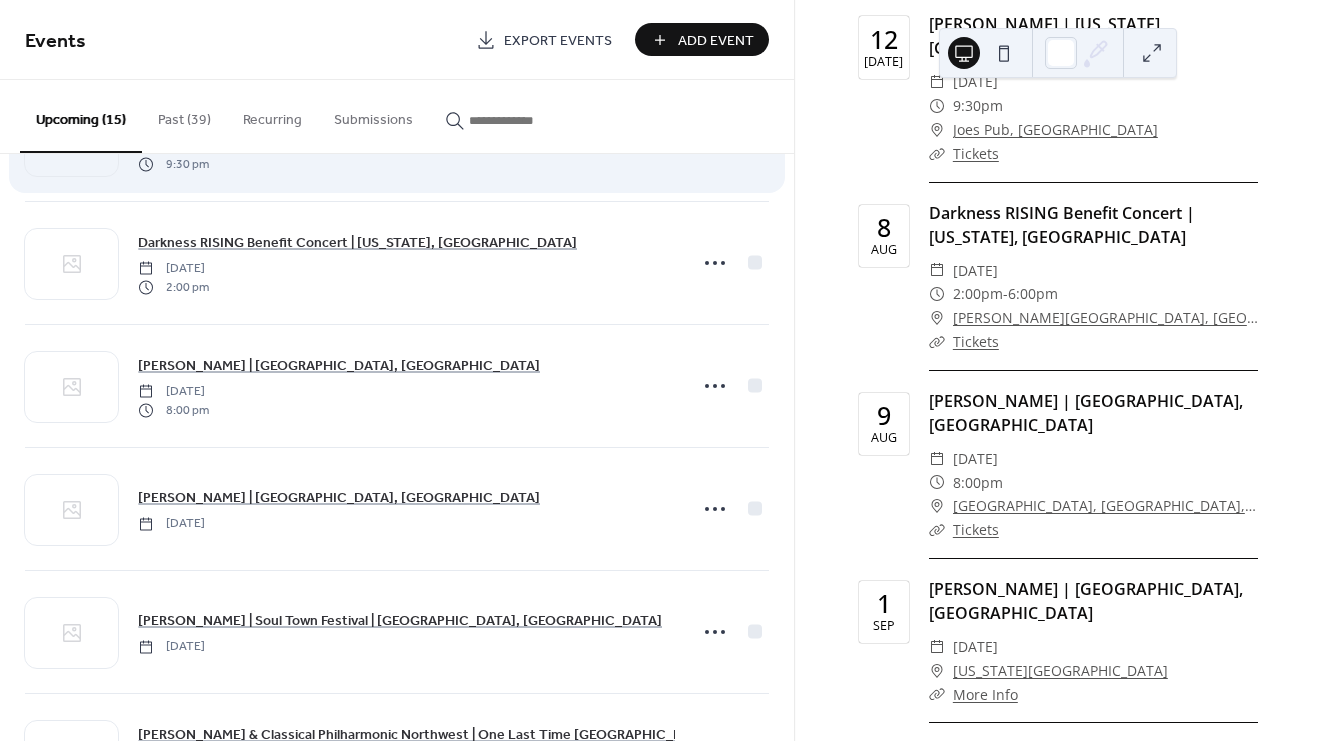scroll, scrollTop: 353, scrollLeft: 0, axis: vertical 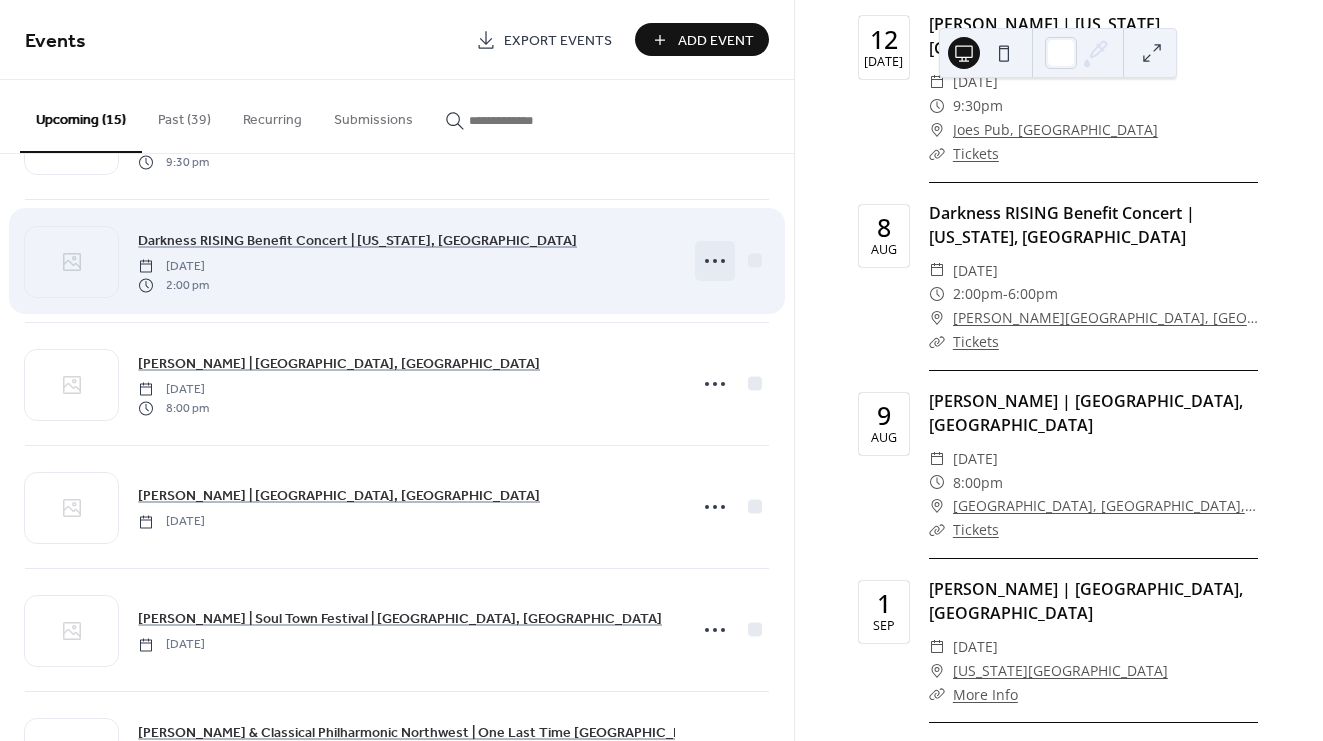 click 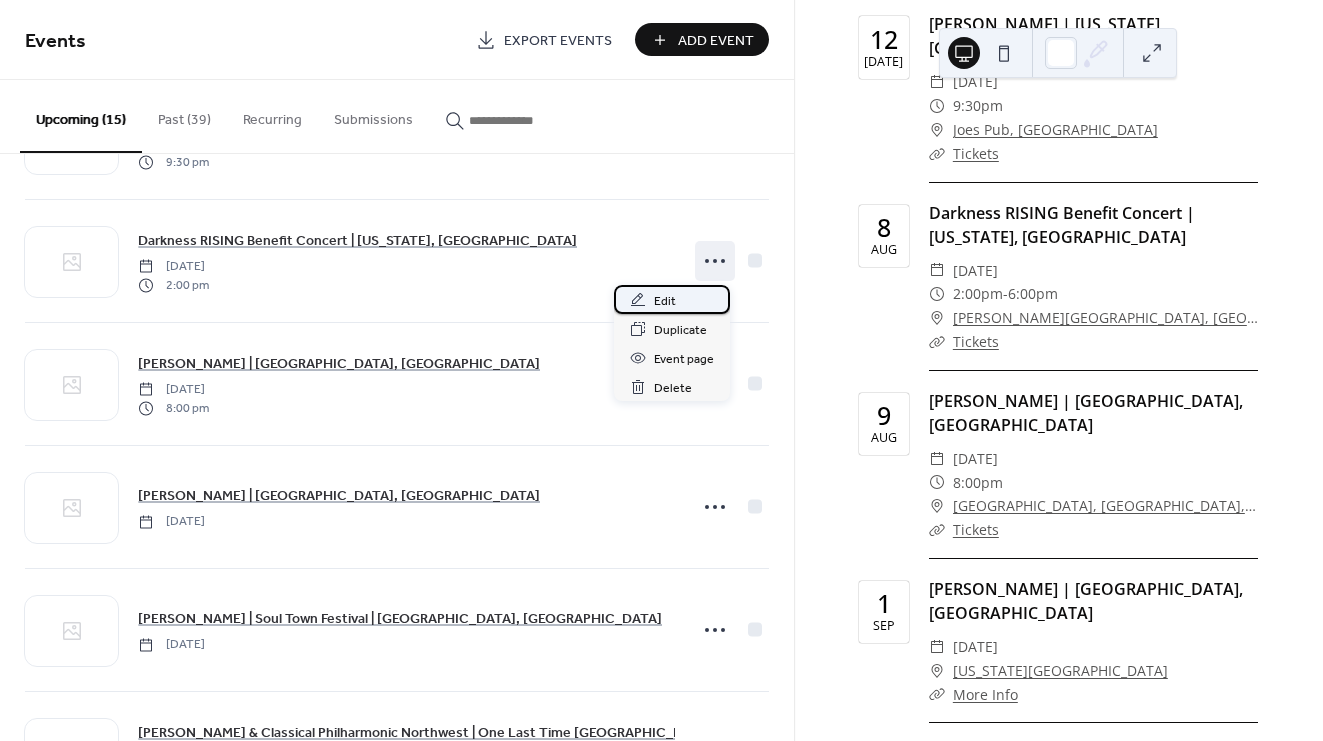 click on "Edit" at bounding box center [672, 299] 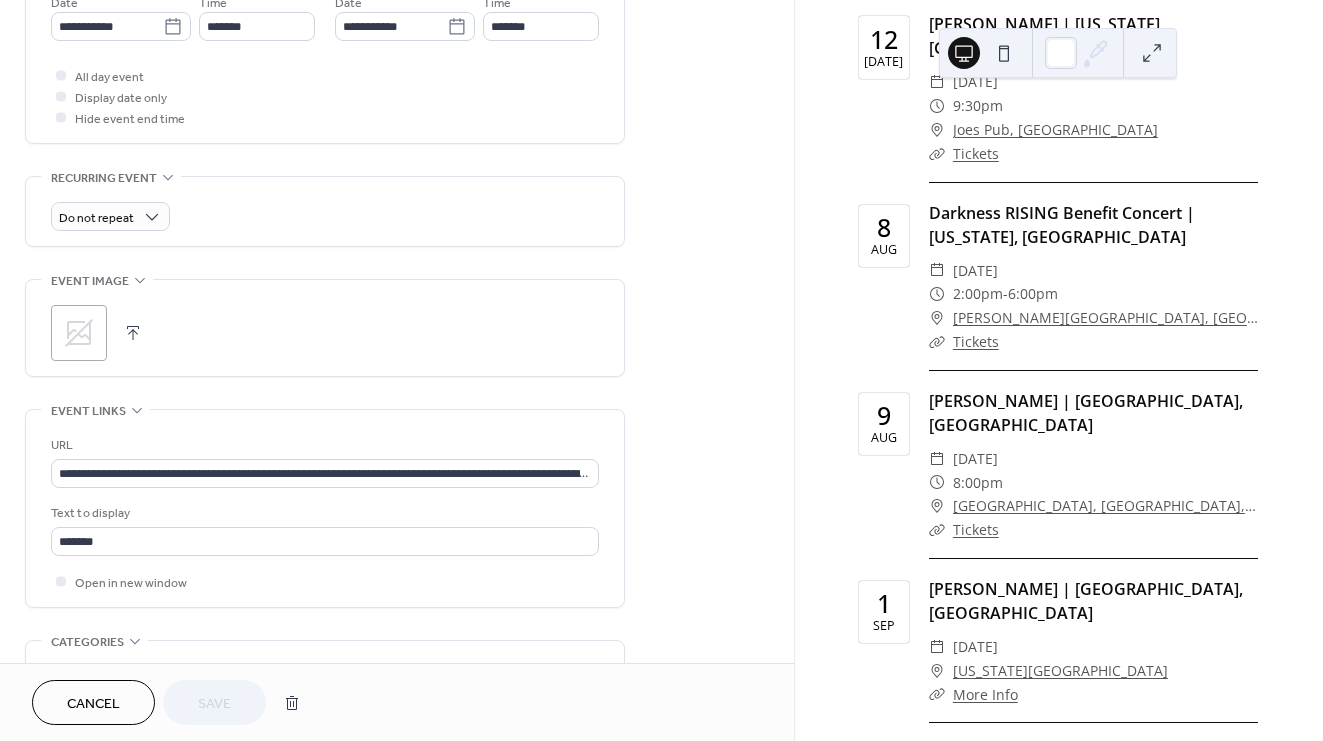 scroll, scrollTop: 720, scrollLeft: 0, axis: vertical 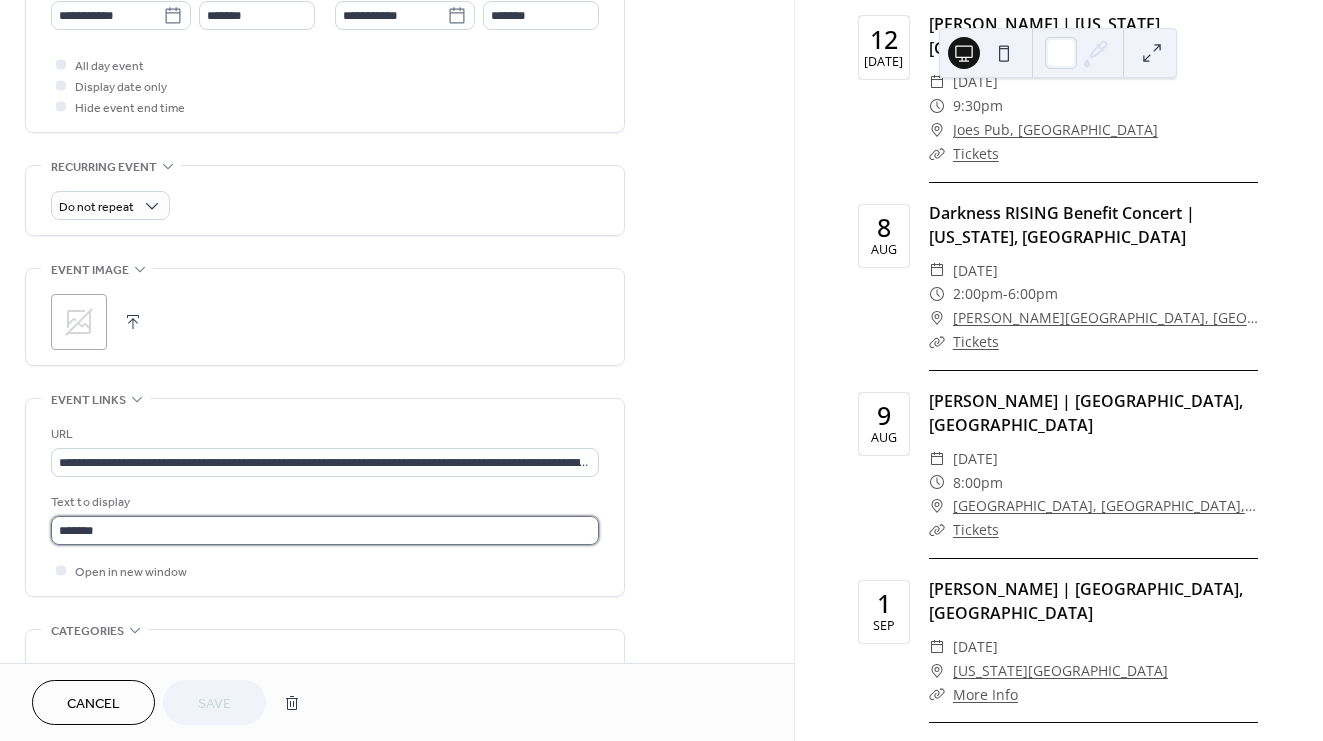 click on "*******" at bounding box center (325, 530) 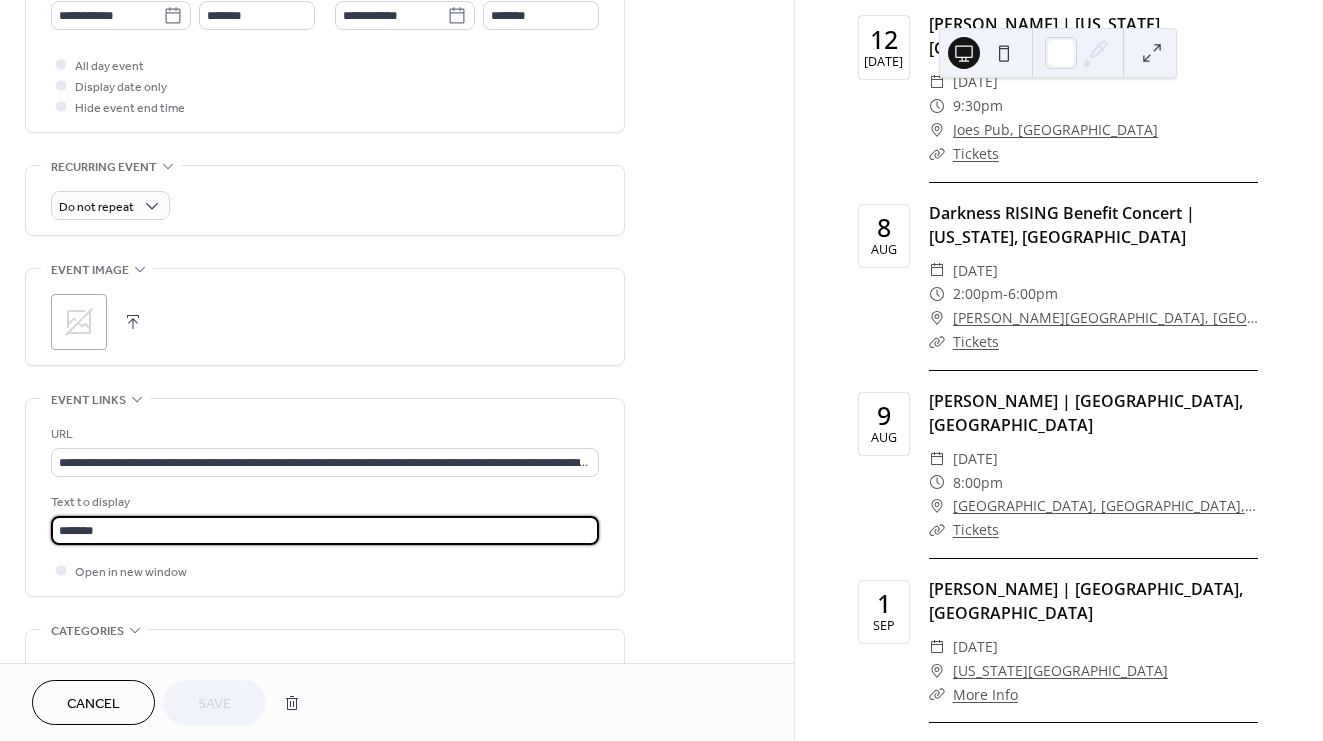 click on "*******" at bounding box center (325, 530) 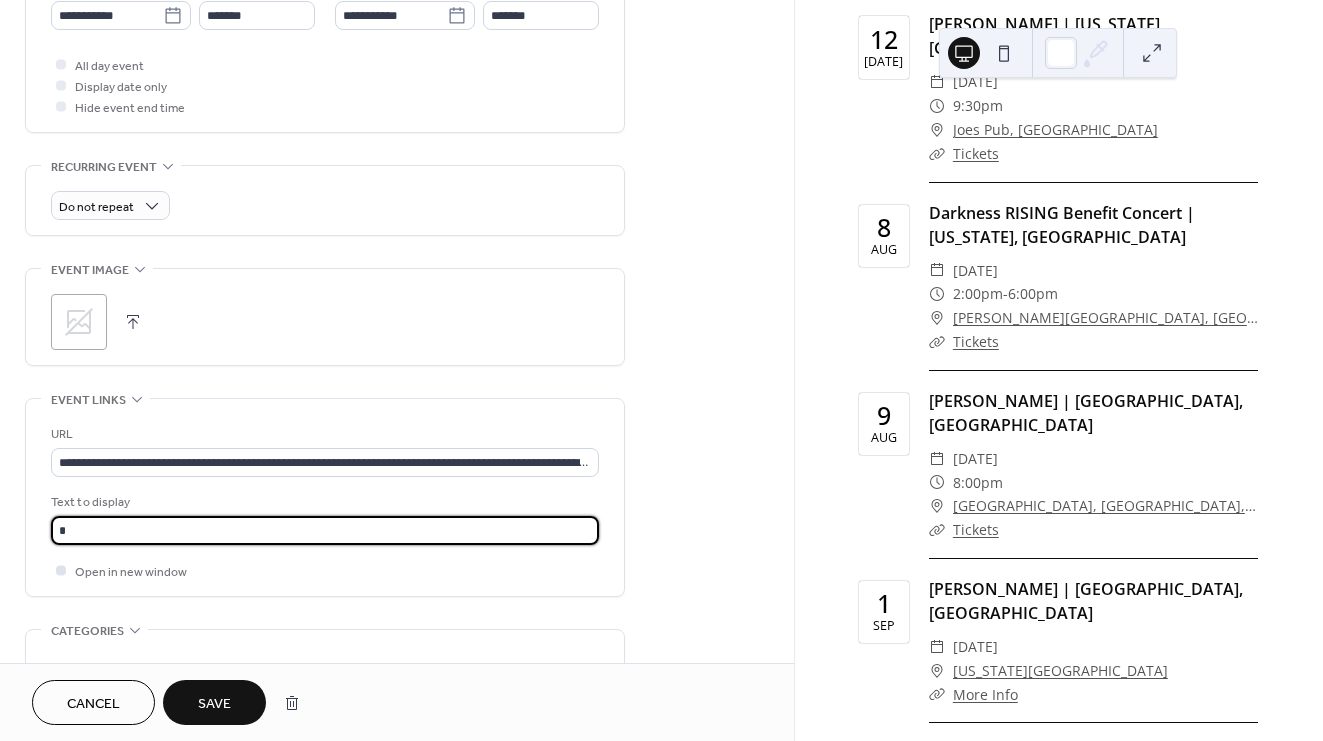 type on "*********" 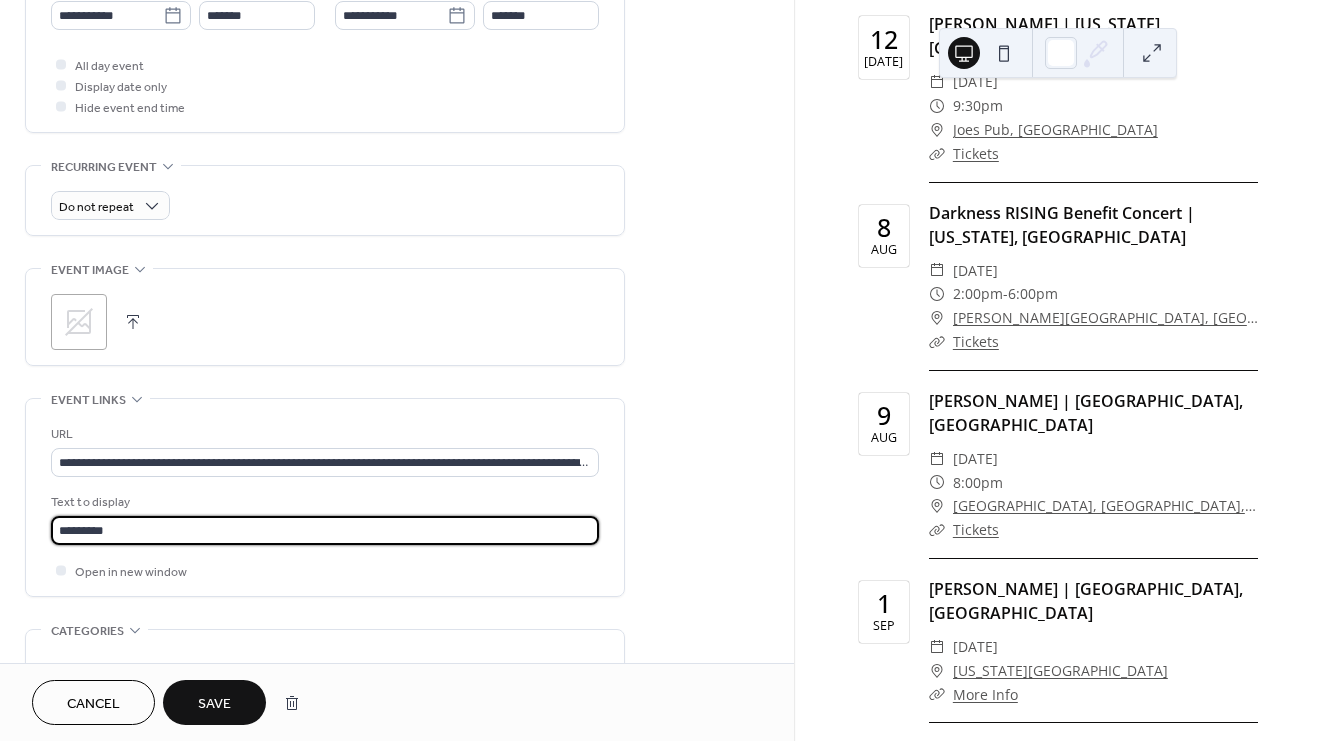 click on "Save" at bounding box center (214, 702) 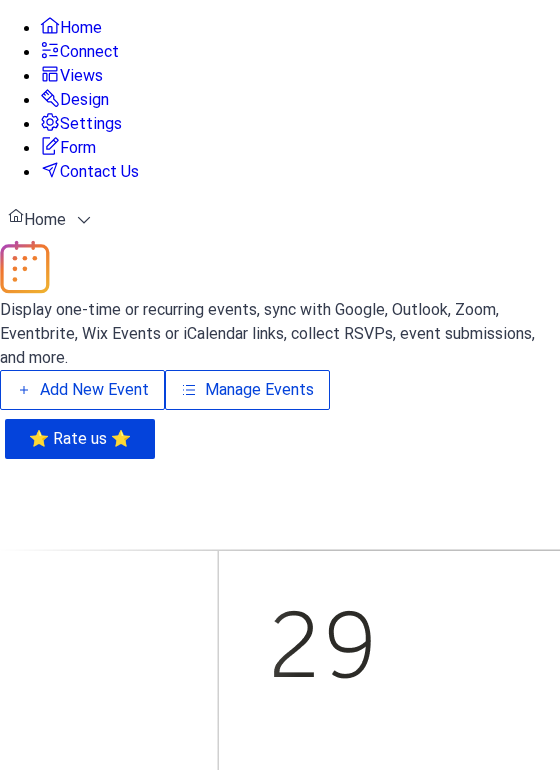 scroll, scrollTop: 0, scrollLeft: 0, axis: both 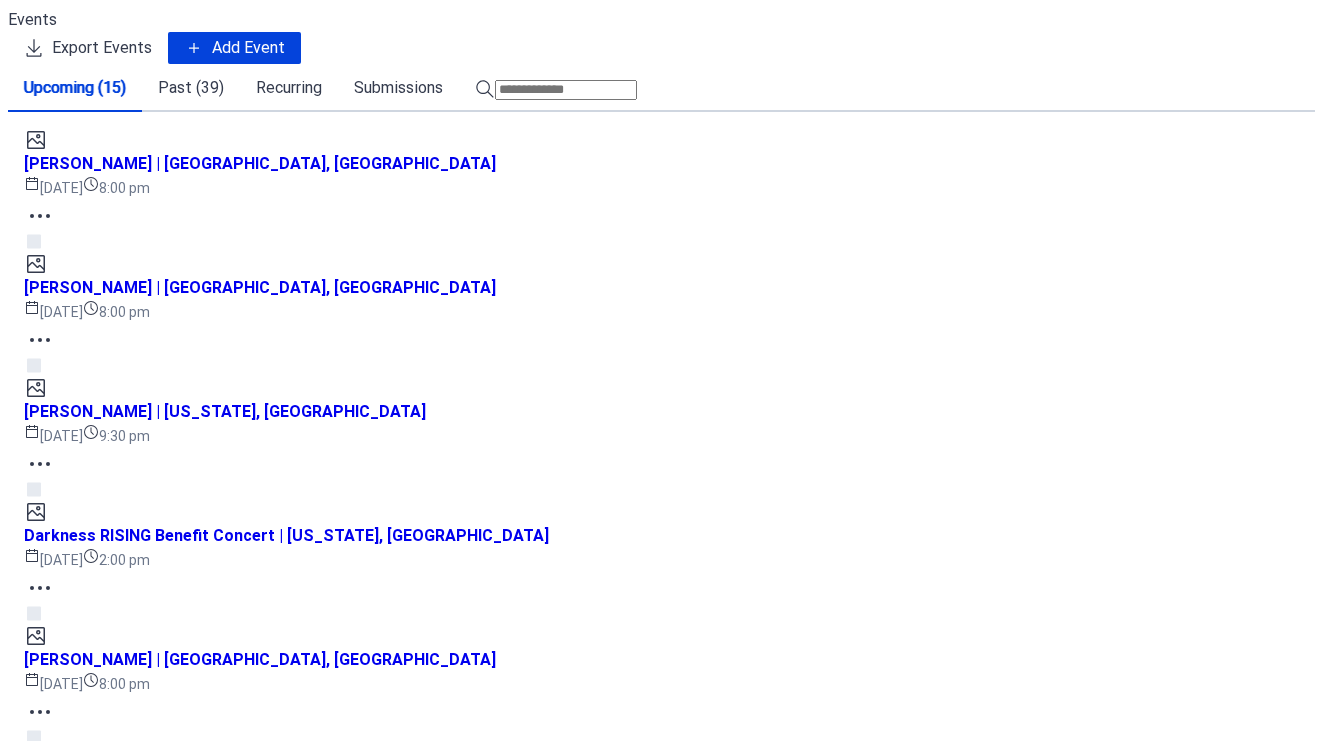 click 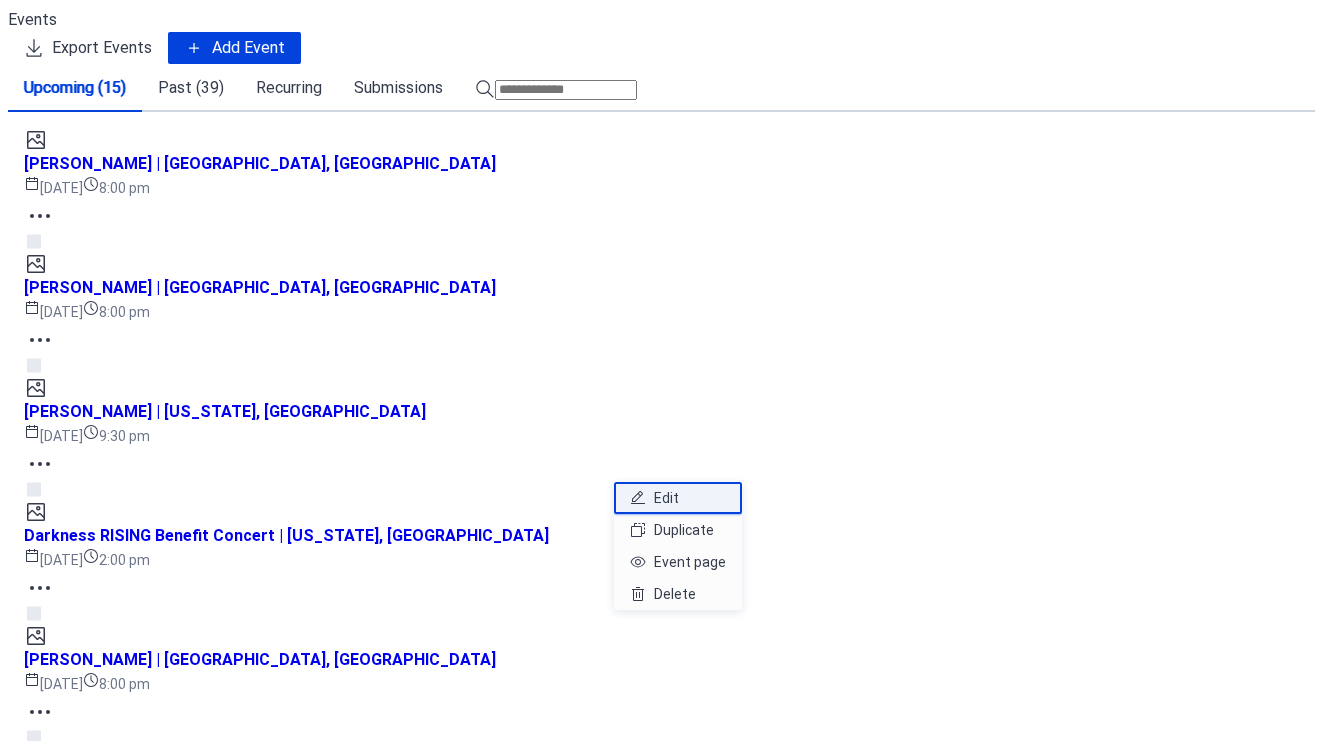 click on "Edit" at bounding box center (666, 498) 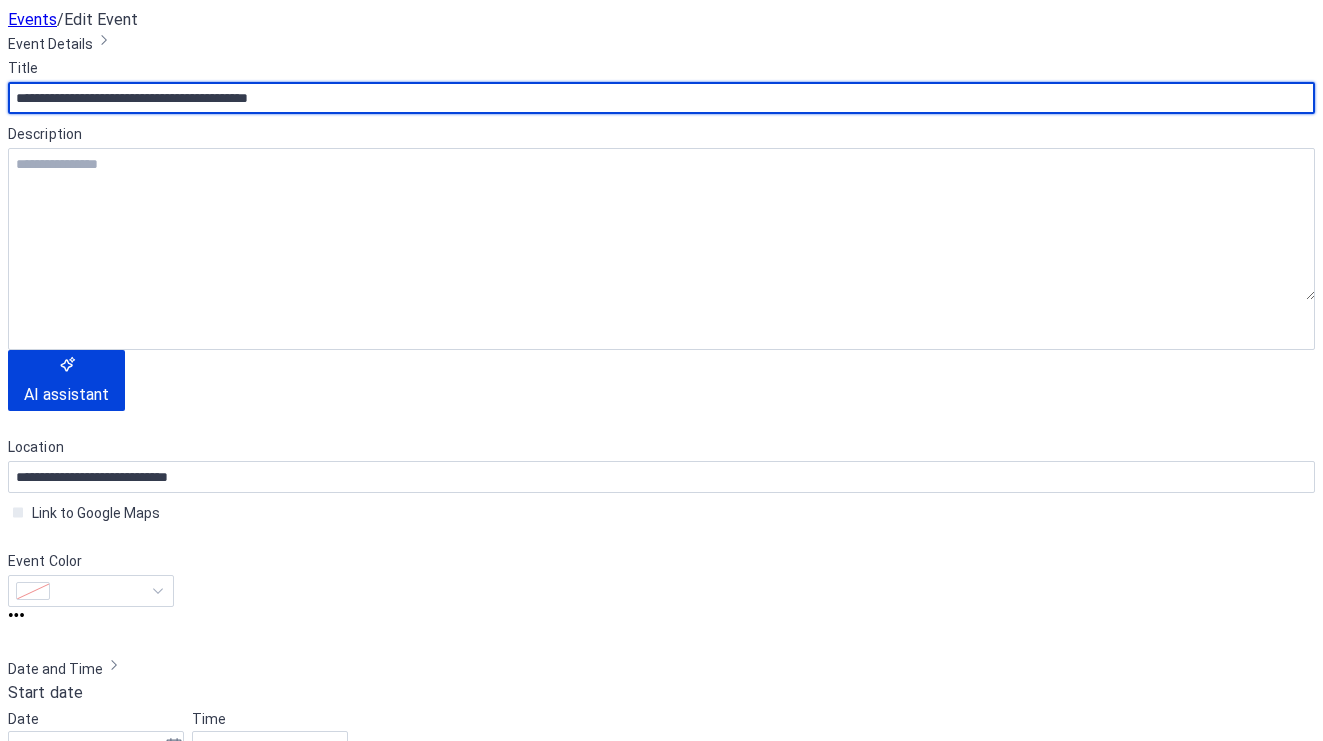 scroll, scrollTop: 365, scrollLeft: 0, axis: vertical 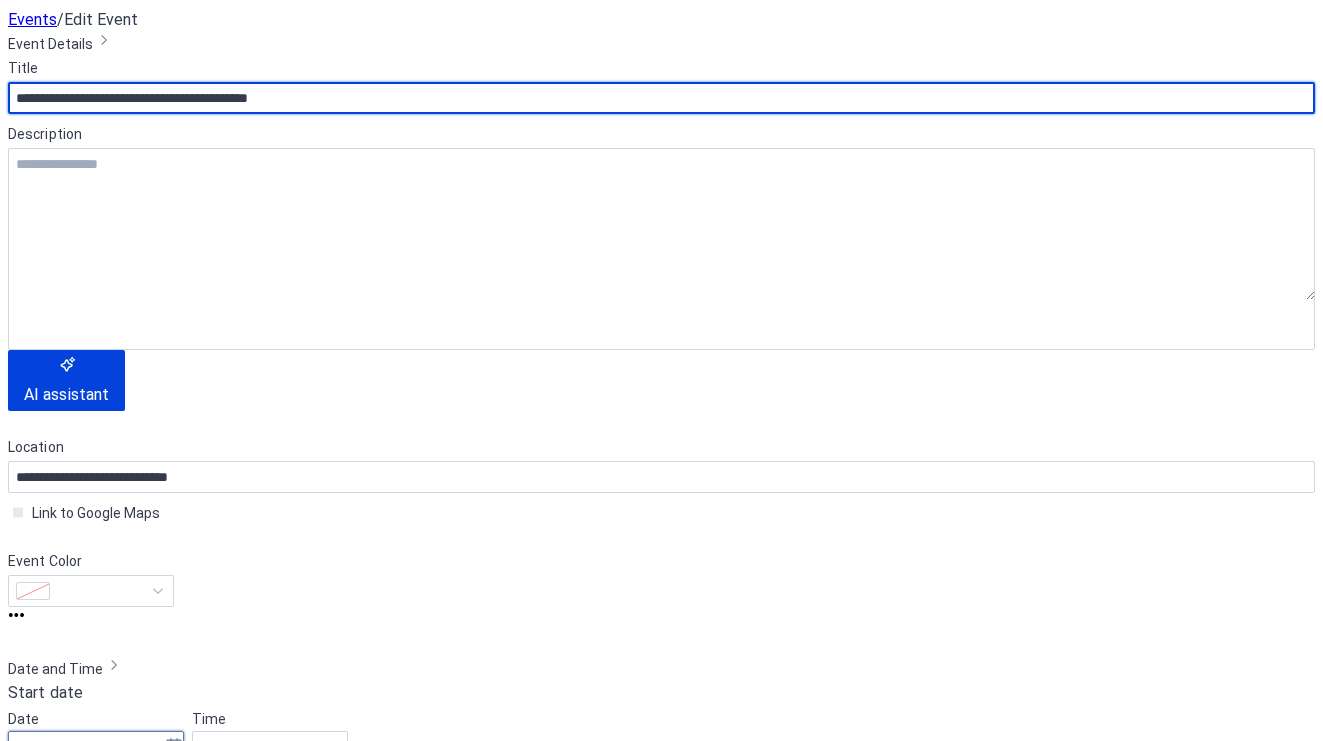 click on "**********" at bounding box center [86, 747] 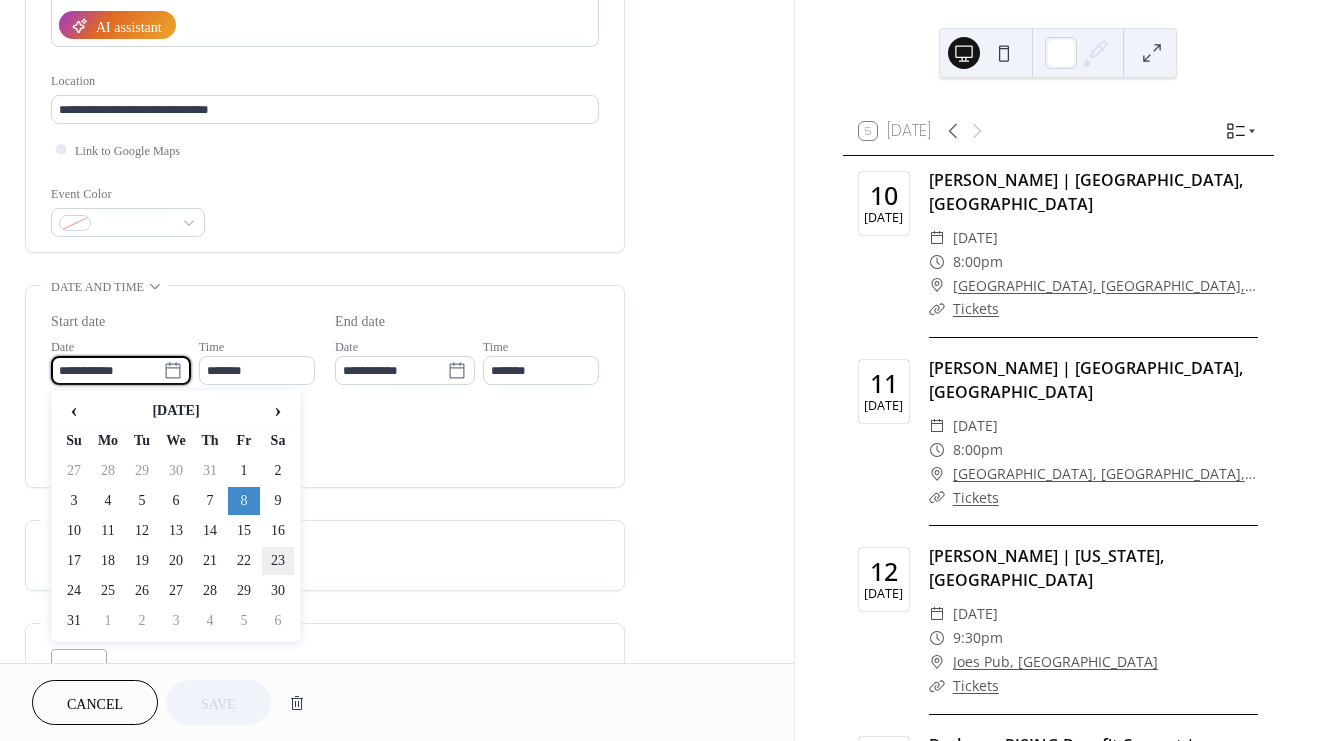 click on "23" at bounding box center [278, 561] 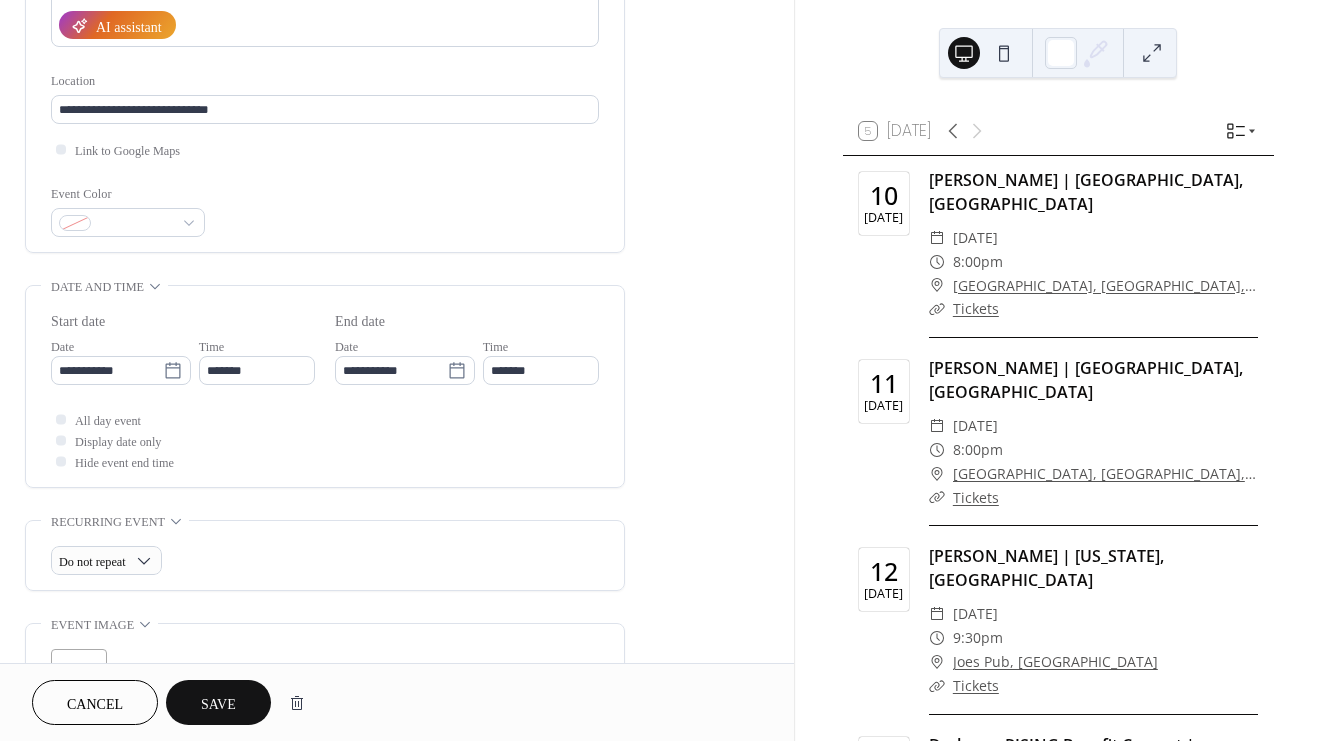 click on "Save" at bounding box center [218, 704] 